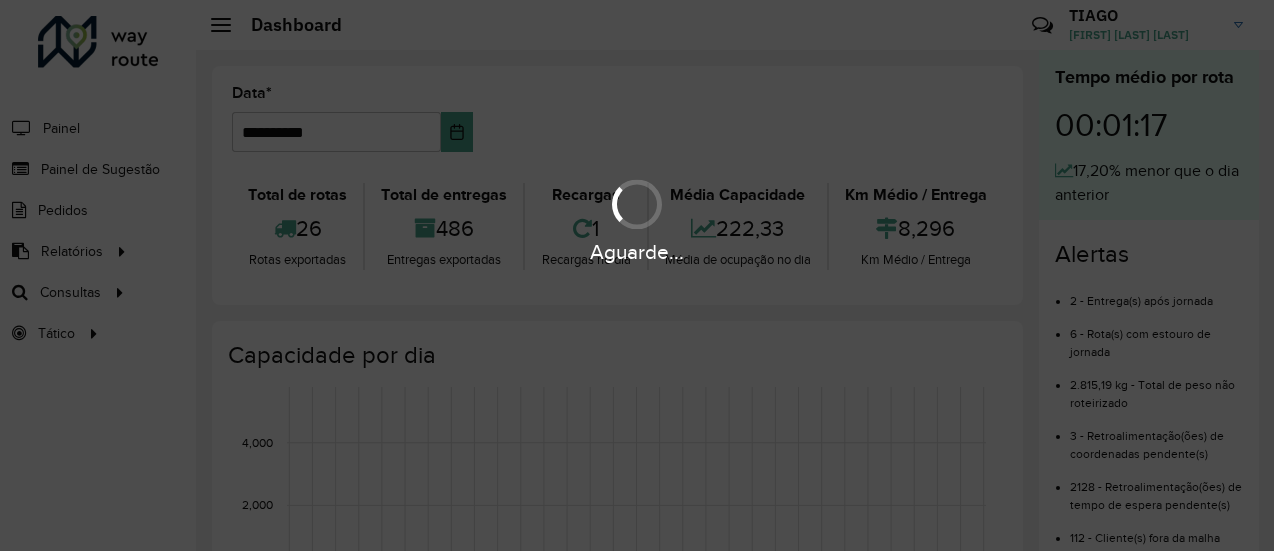 scroll, scrollTop: 0, scrollLeft: 0, axis: both 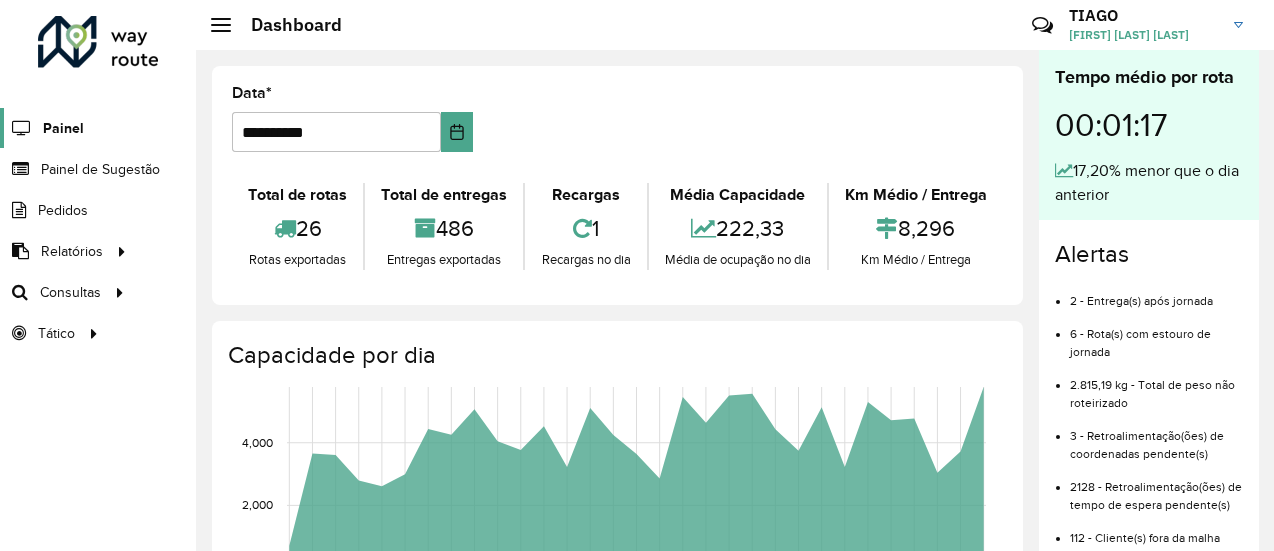 click on "Painel" 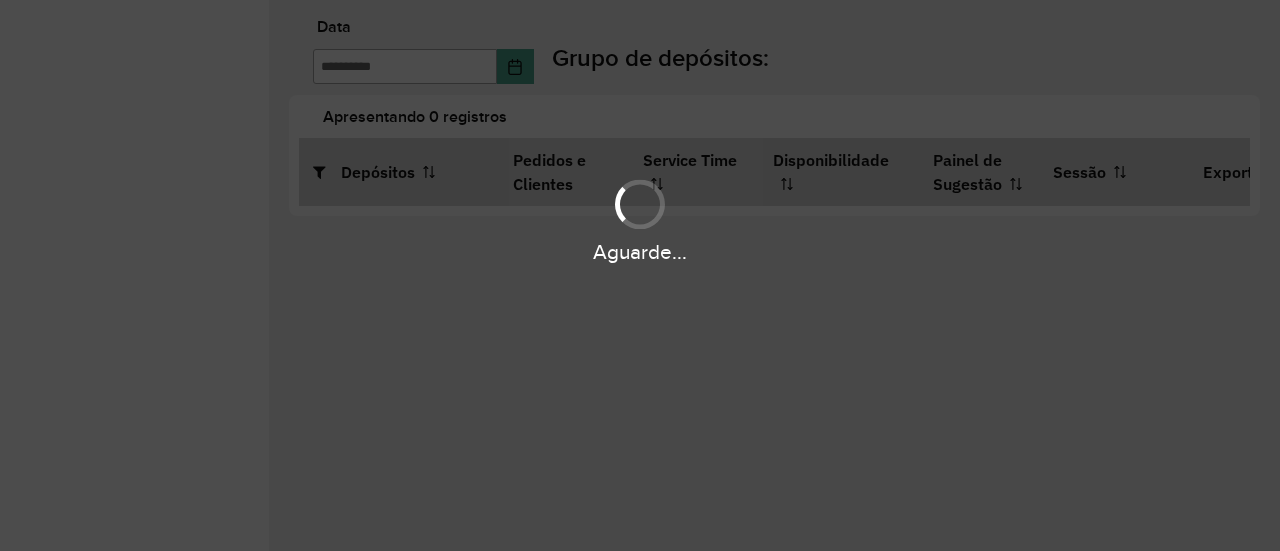 scroll, scrollTop: 0, scrollLeft: 0, axis: both 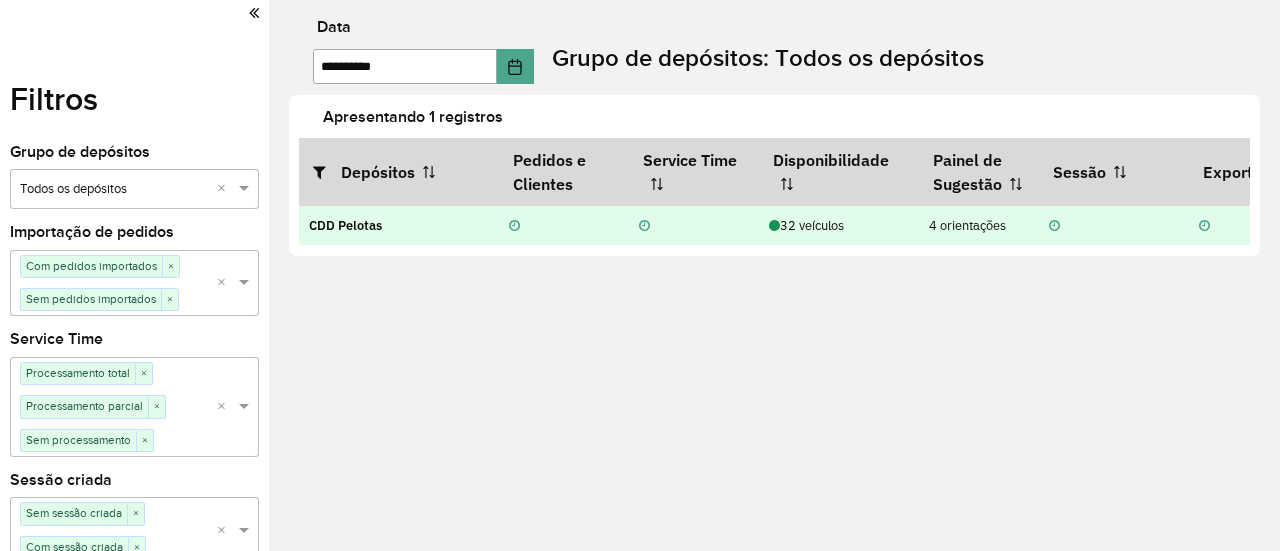 click on "CDD Pelotas" at bounding box center (345, 225) 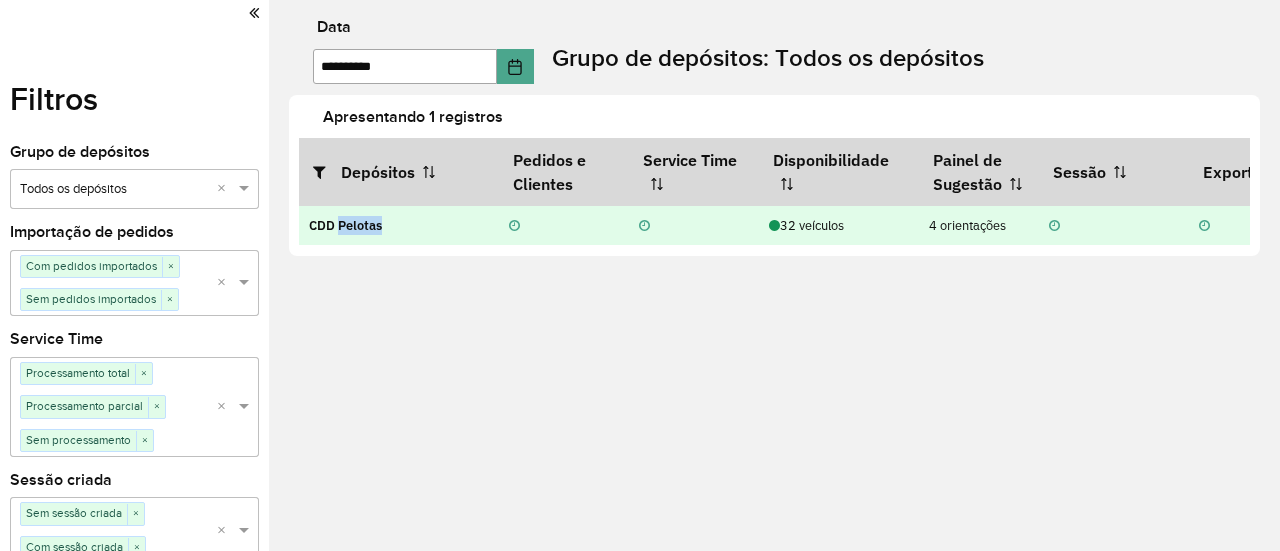 click on "CDD Pelotas" at bounding box center (345, 225) 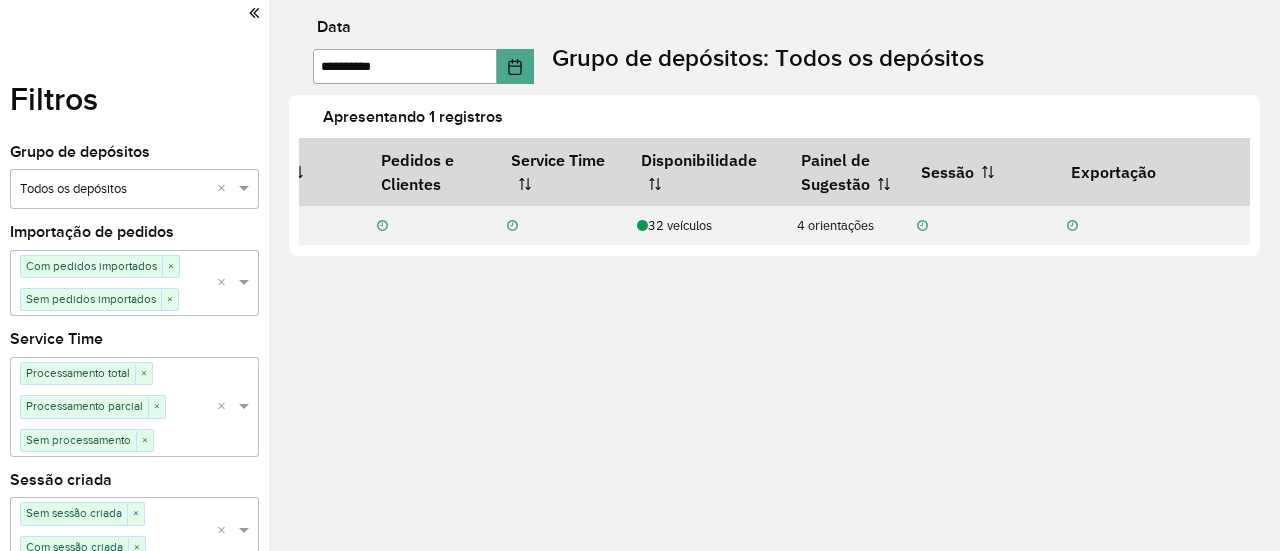 scroll, scrollTop: 0, scrollLeft: 139, axis: horizontal 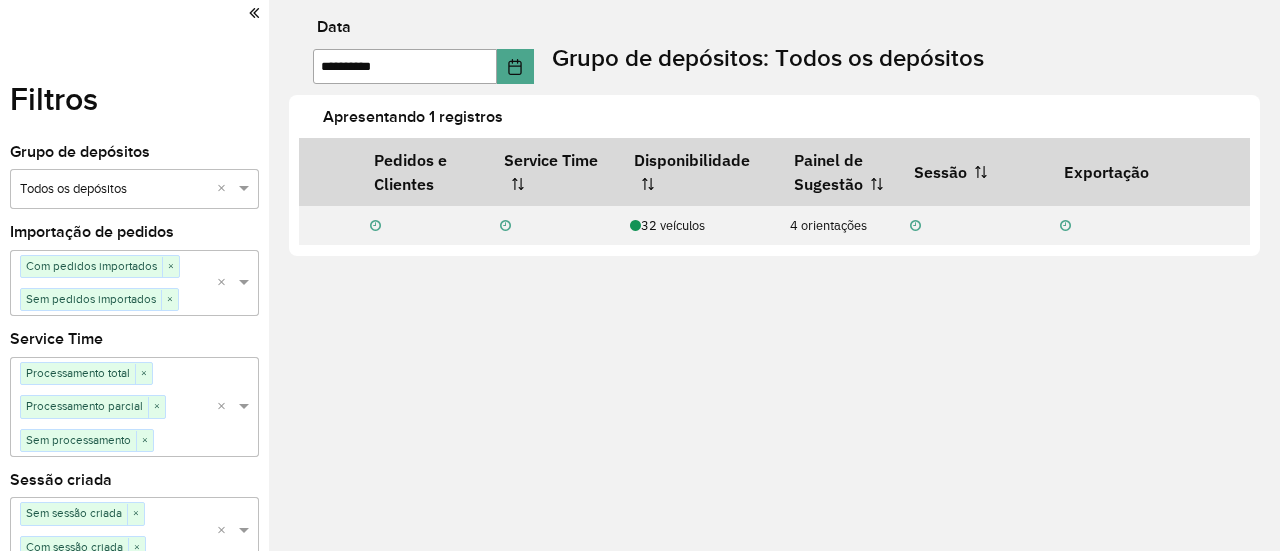 click 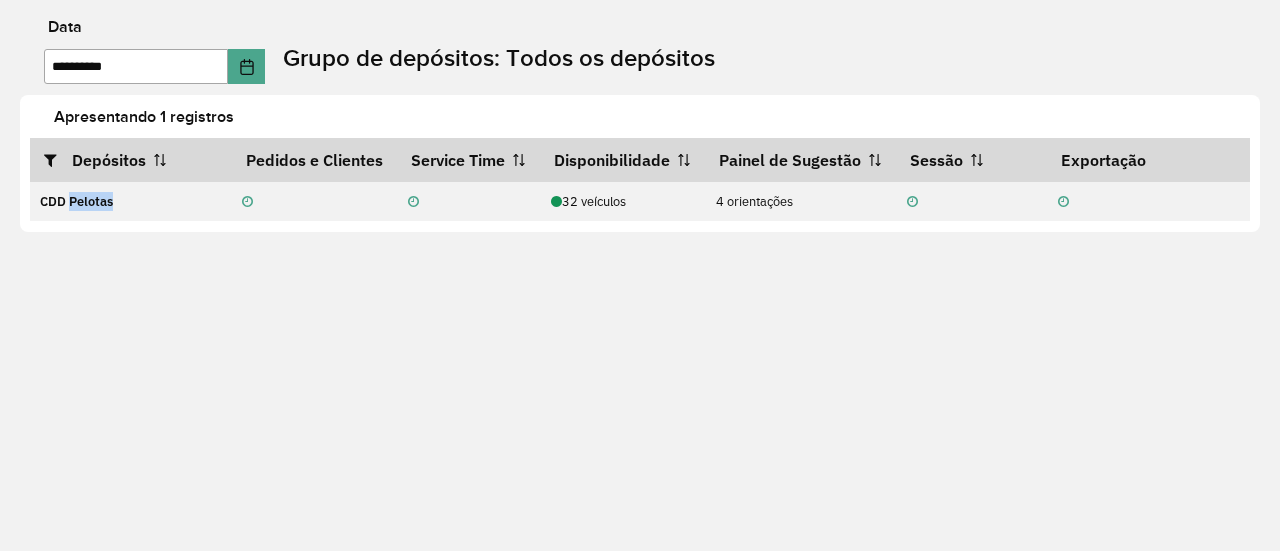 scroll, scrollTop: 0, scrollLeft: 0, axis: both 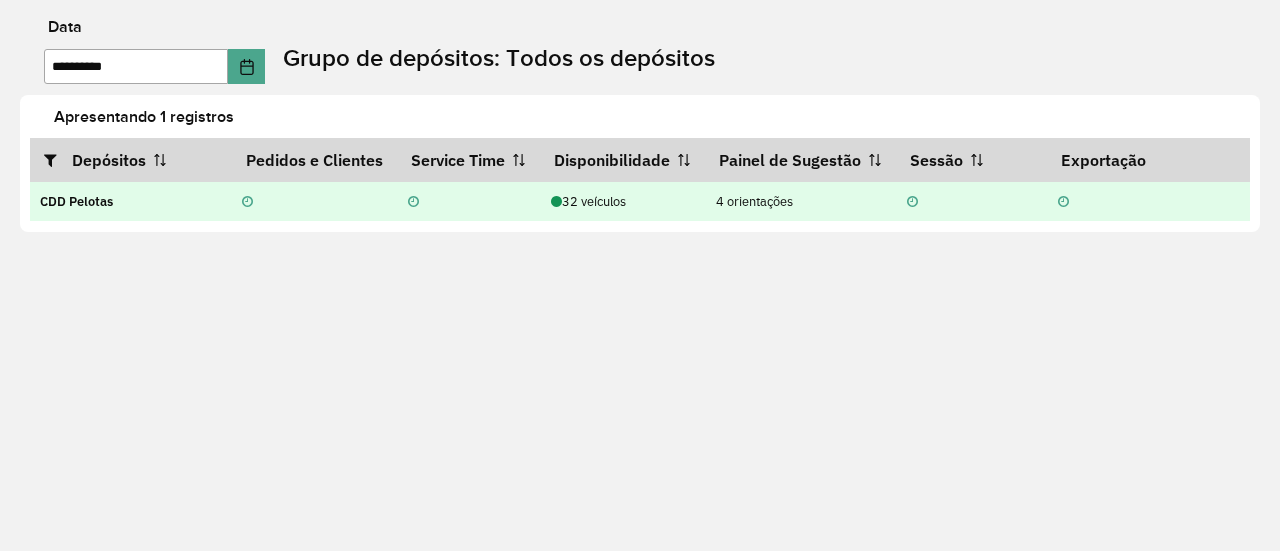 click on "32 veículos" at bounding box center [623, 201] 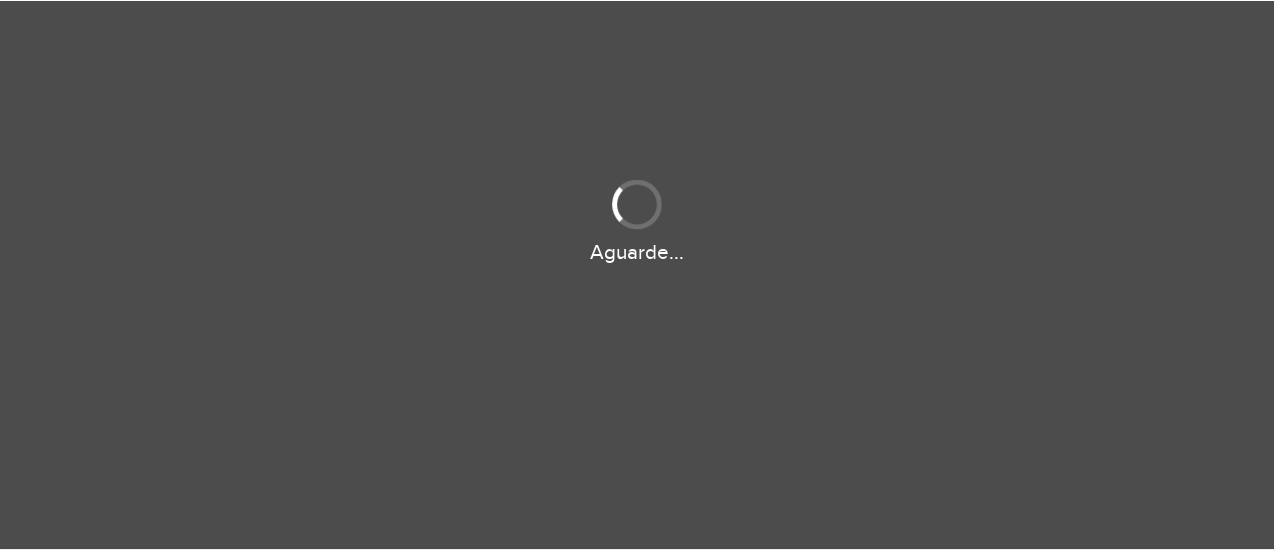 scroll, scrollTop: 0, scrollLeft: 0, axis: both 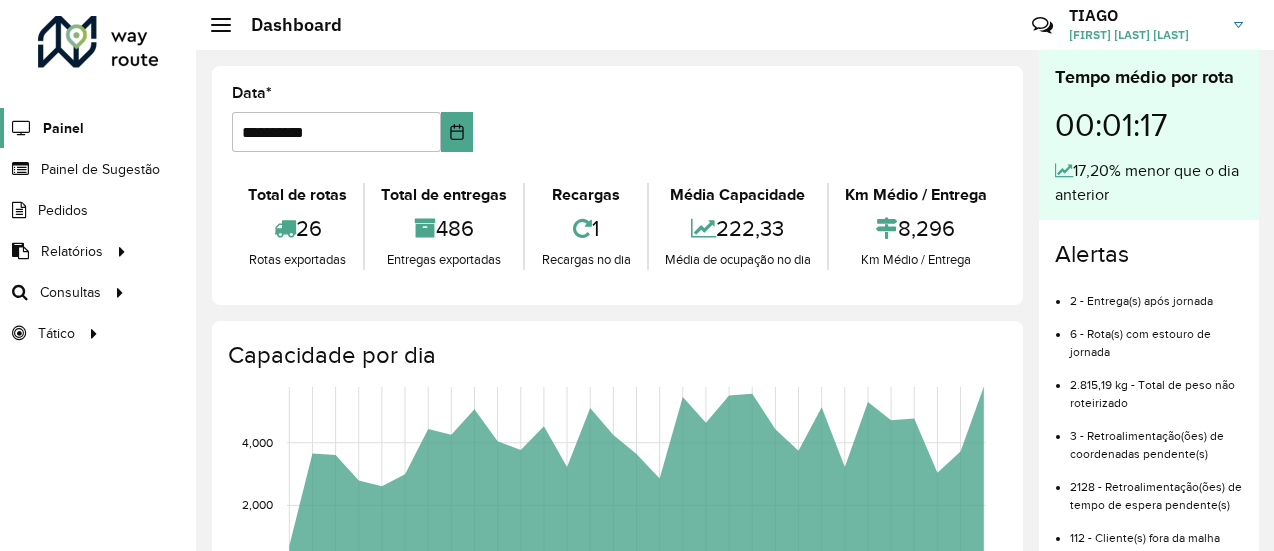 click on "Painel" 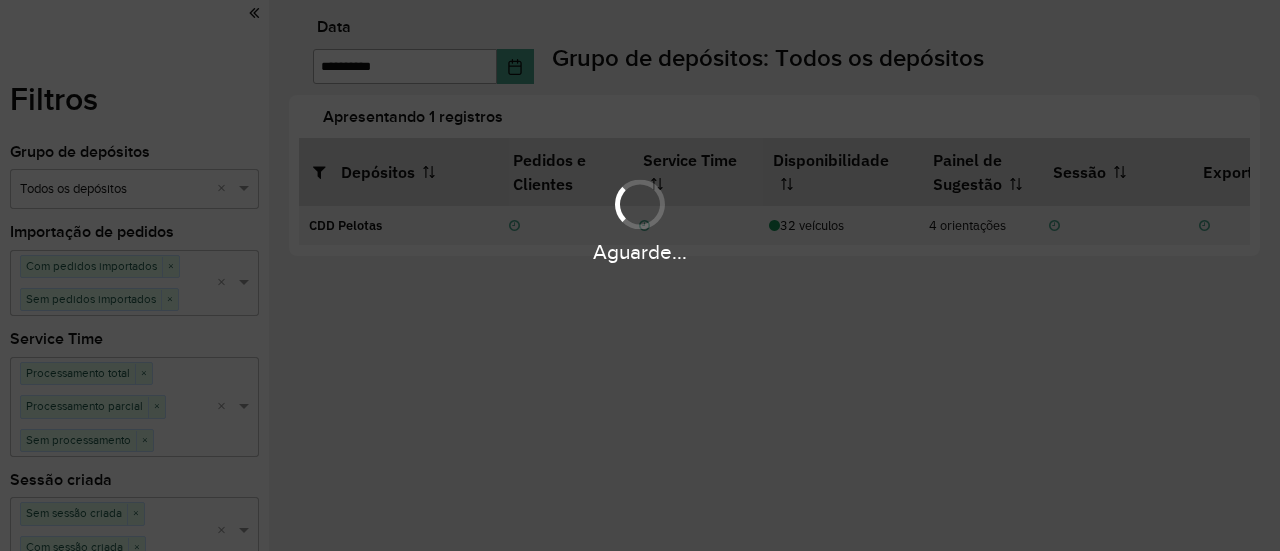 scroll, scrollTop: 0, scrollLeft: 0, axis: both 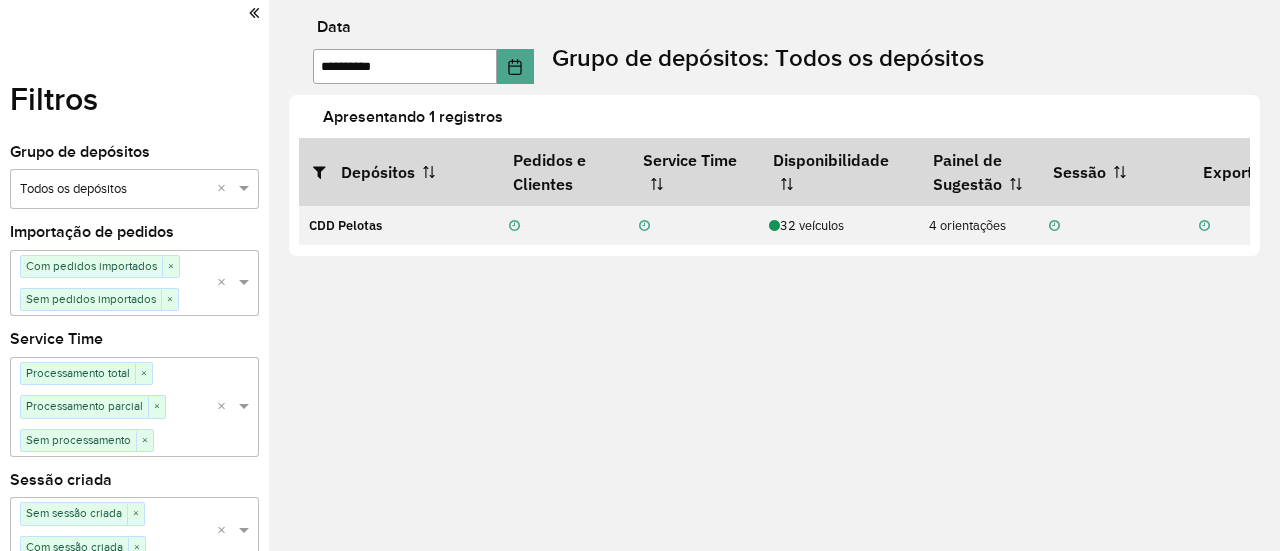 click 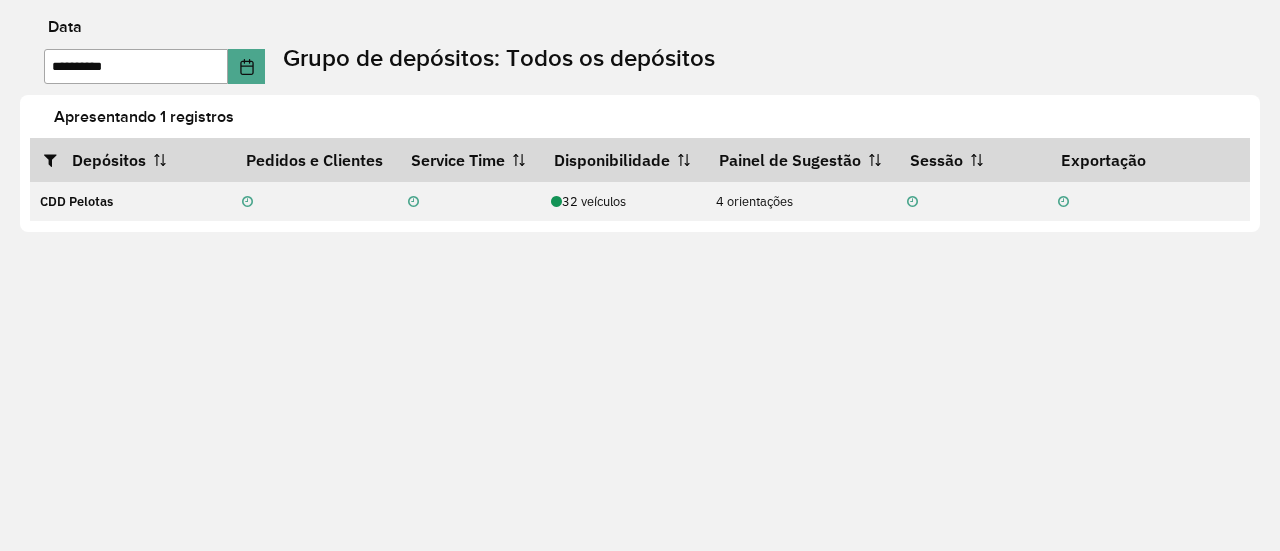 click on "**********" 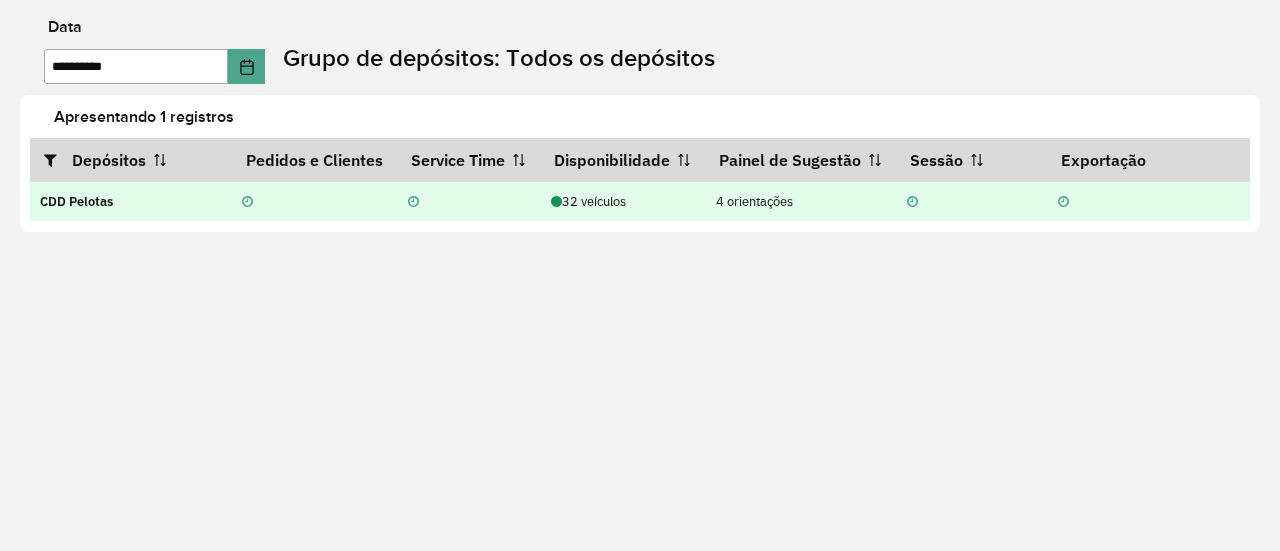 click on "32 veículos" at bounding box center (623, 201) 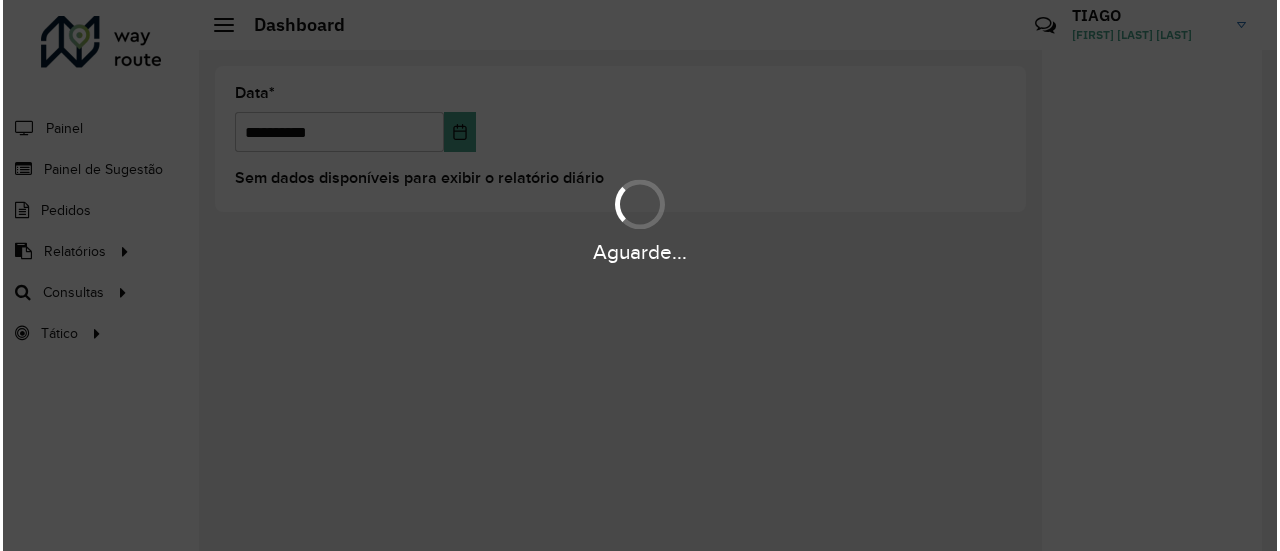 scroll, scrollTop: 0, scrollLeft: 0, axis: both 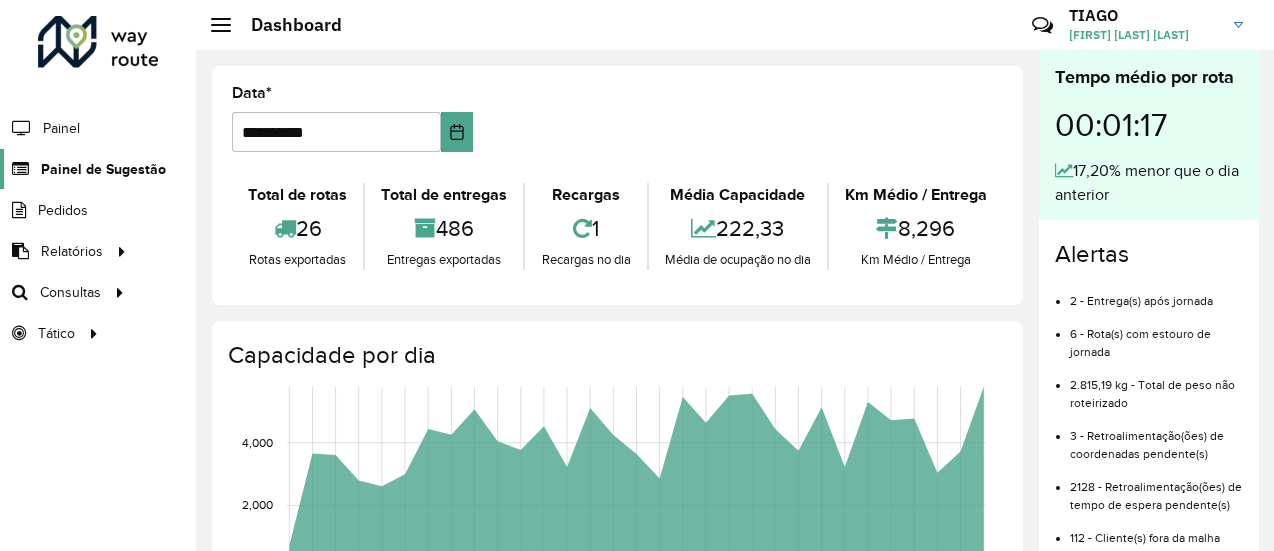 click on "Painel de Sugestão" 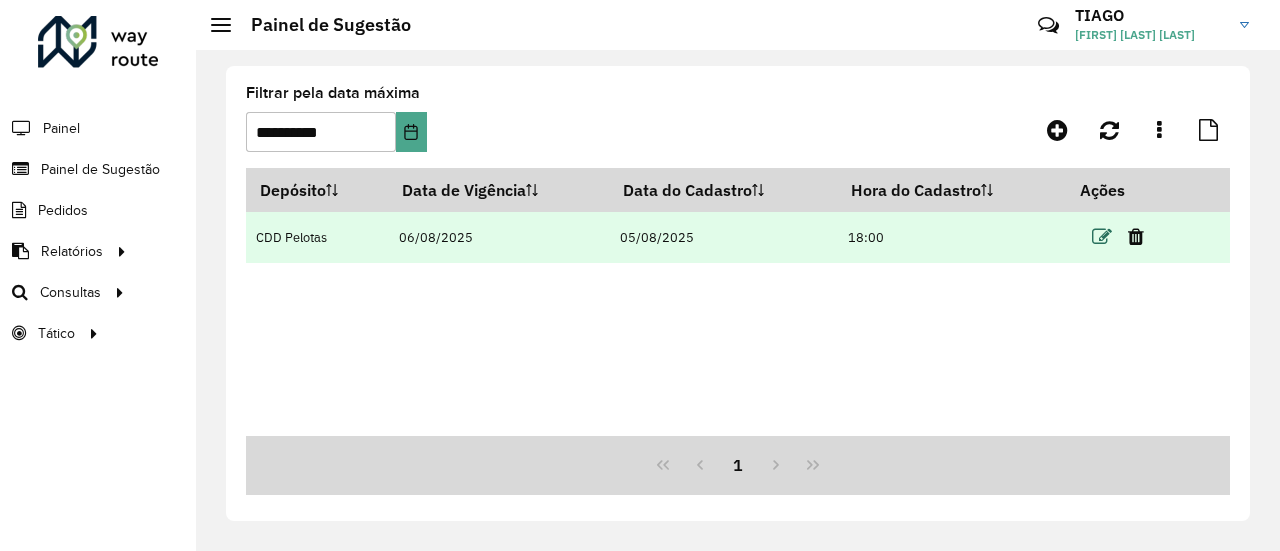 click at bounding box center [1102, 237] 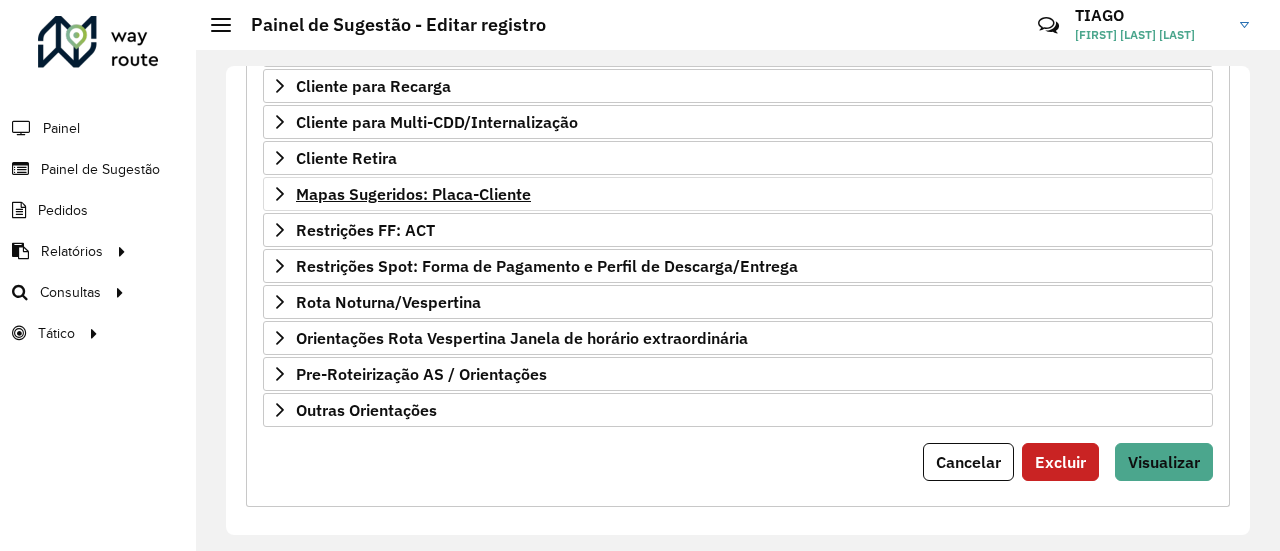 scroll, scrollTop: 434, scrollLeft: 0, axis: vertical 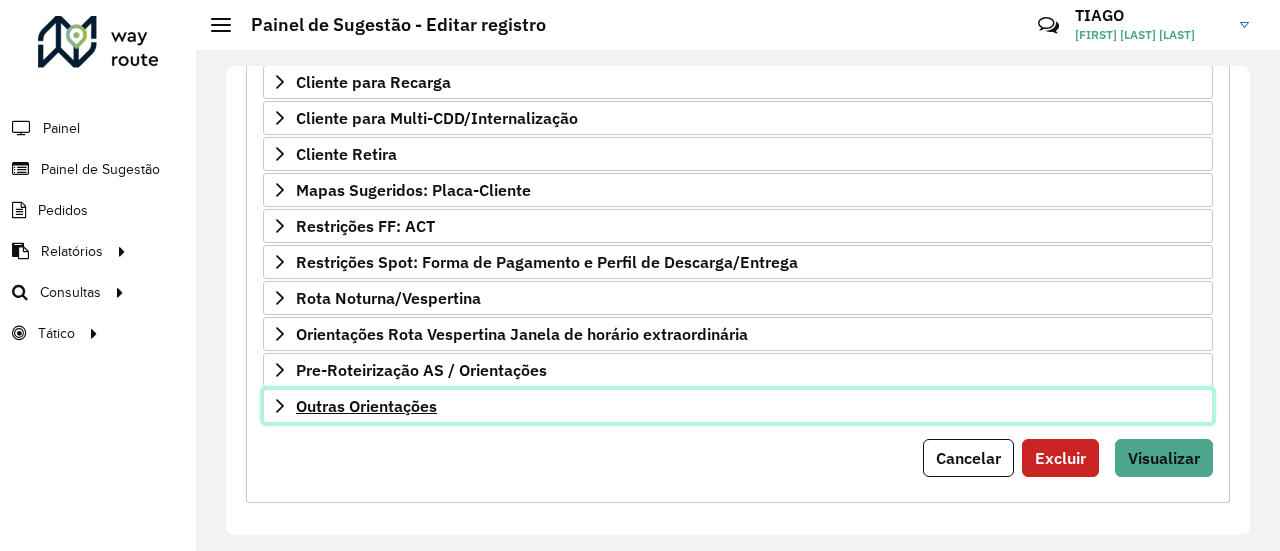click on "Outras Orientações" at bounding box center (366, 406) 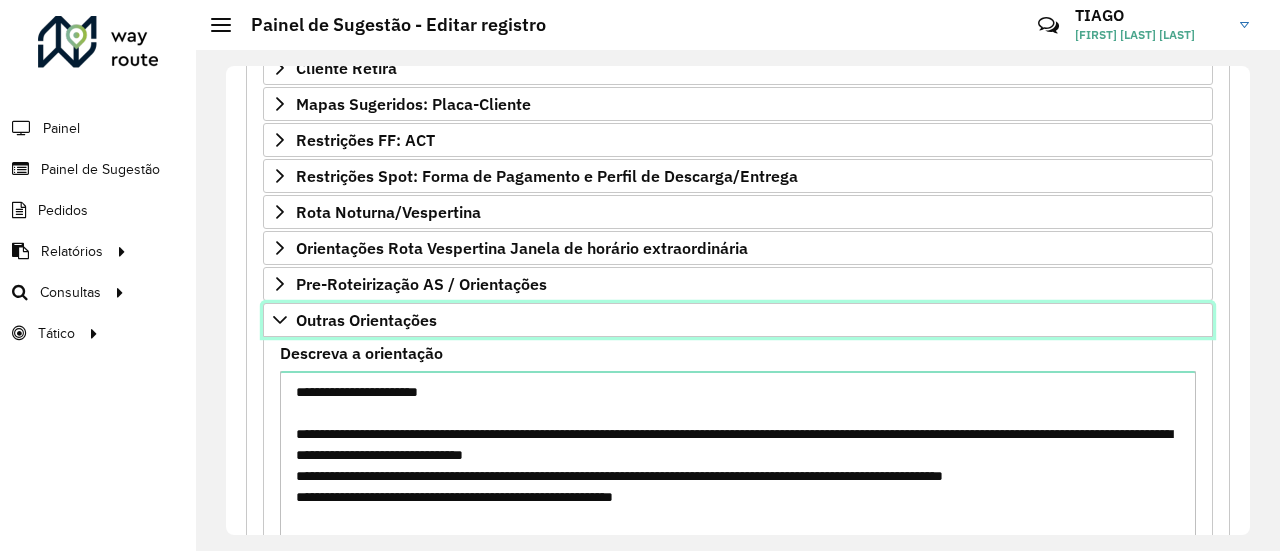 scroll, scrollTop: 634, scrollLeft: 0, axis: vertical 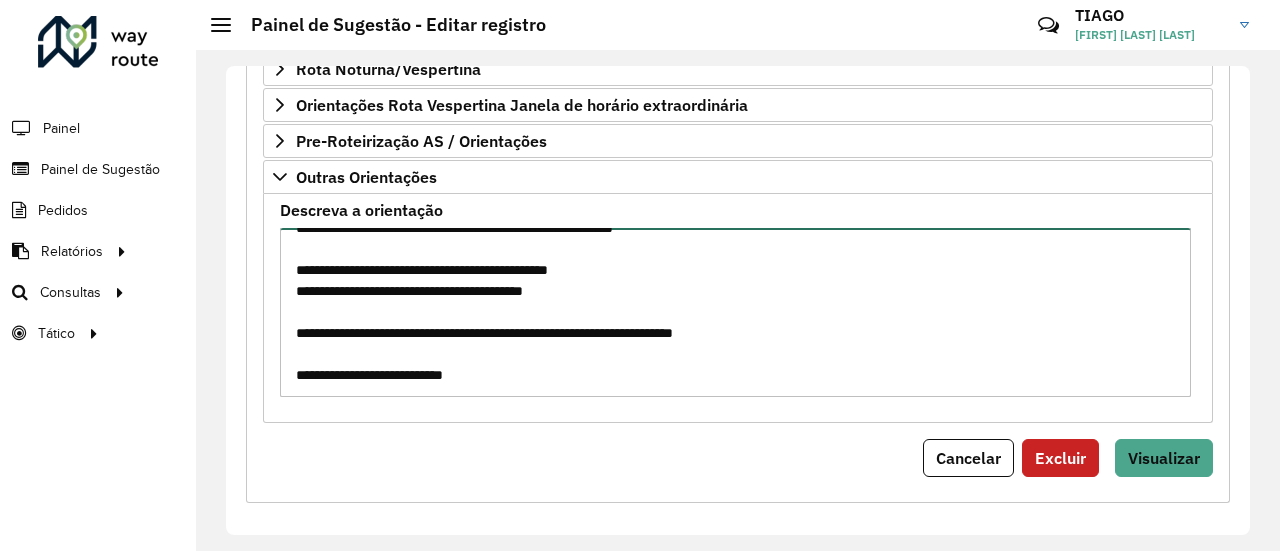 click on "**********" at bounding box center [735, 312] 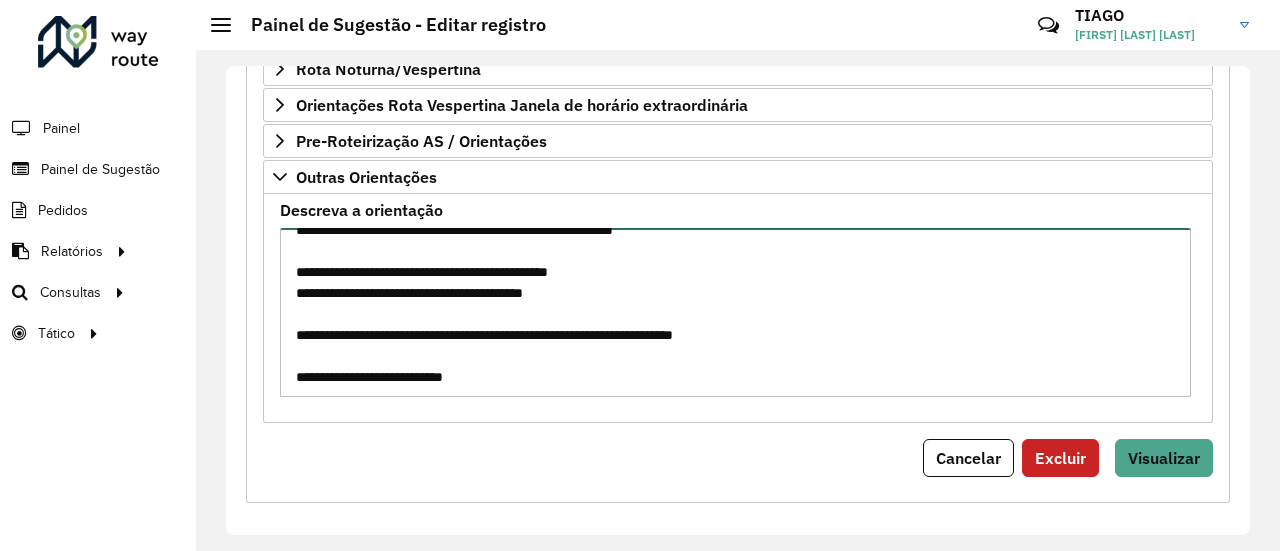 scroll, scrollTop: 126, scrollLeft: 0, axis: vertical 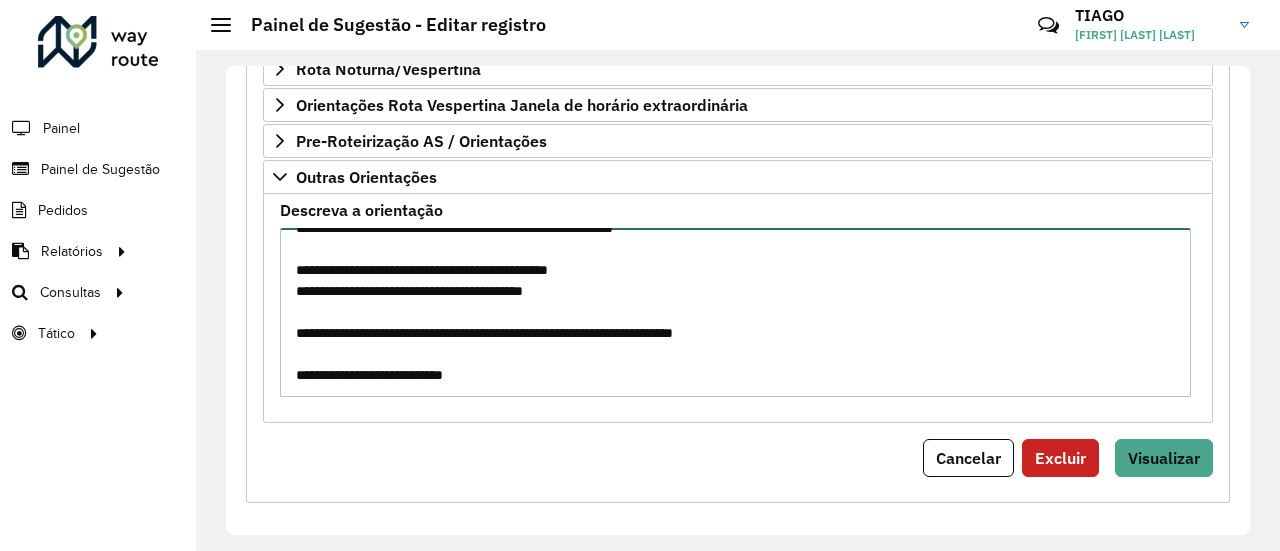 click on "**********" at bounding box center [735, 312] 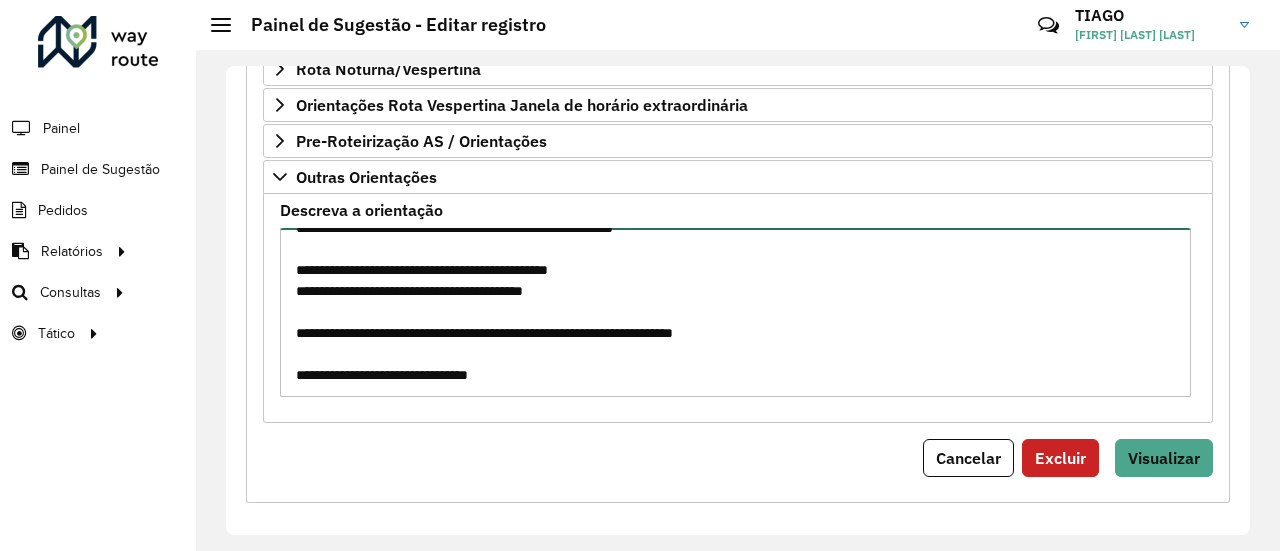 click on "**********" at bounding box center [735, 312] 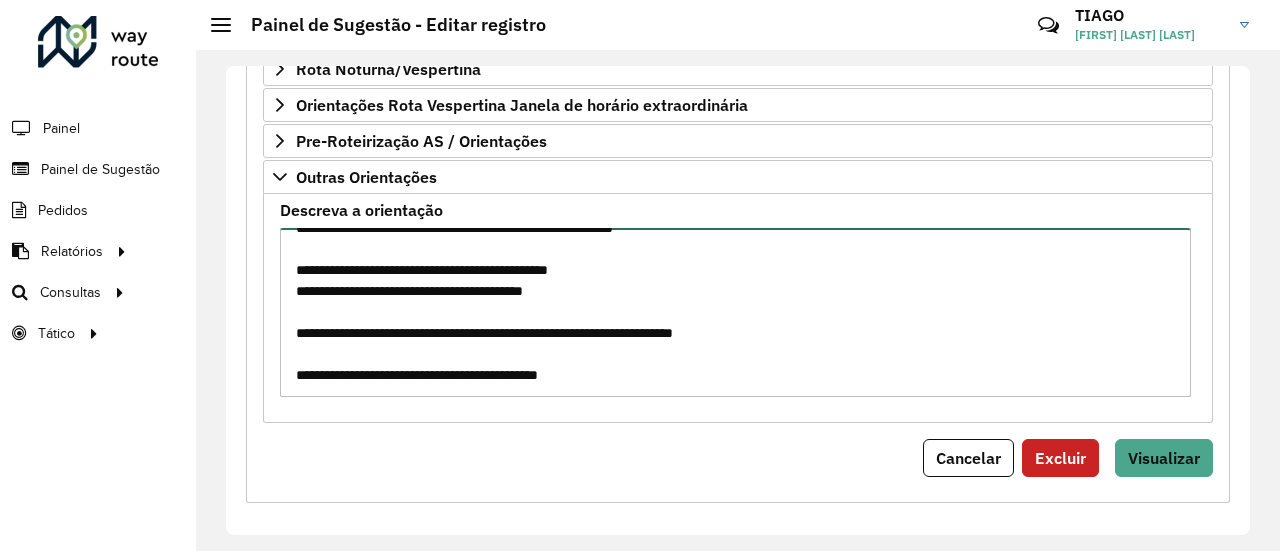 click on "**********" at bounding box center [735, 312] 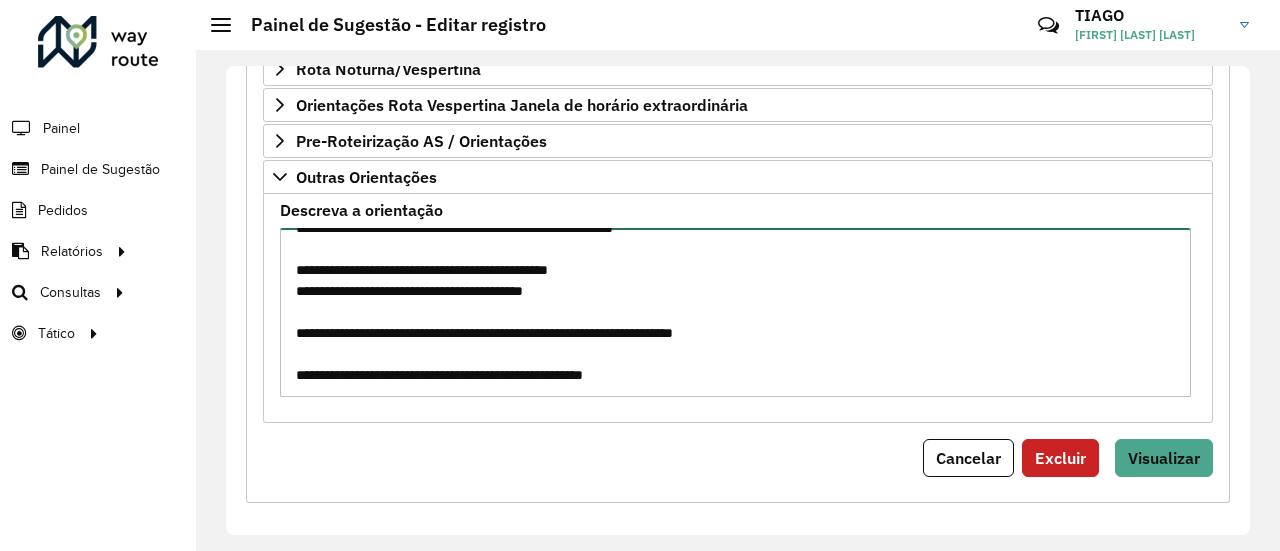 click on "**********" at bounding box center (735, 312) 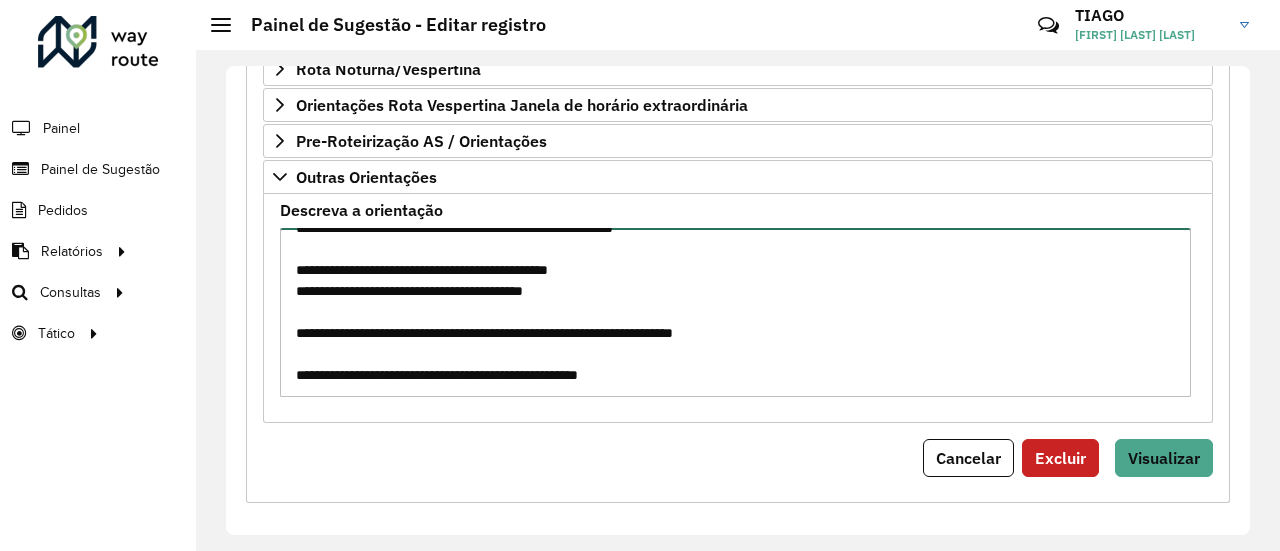 click on "**********" at bounding box center (735, 312) 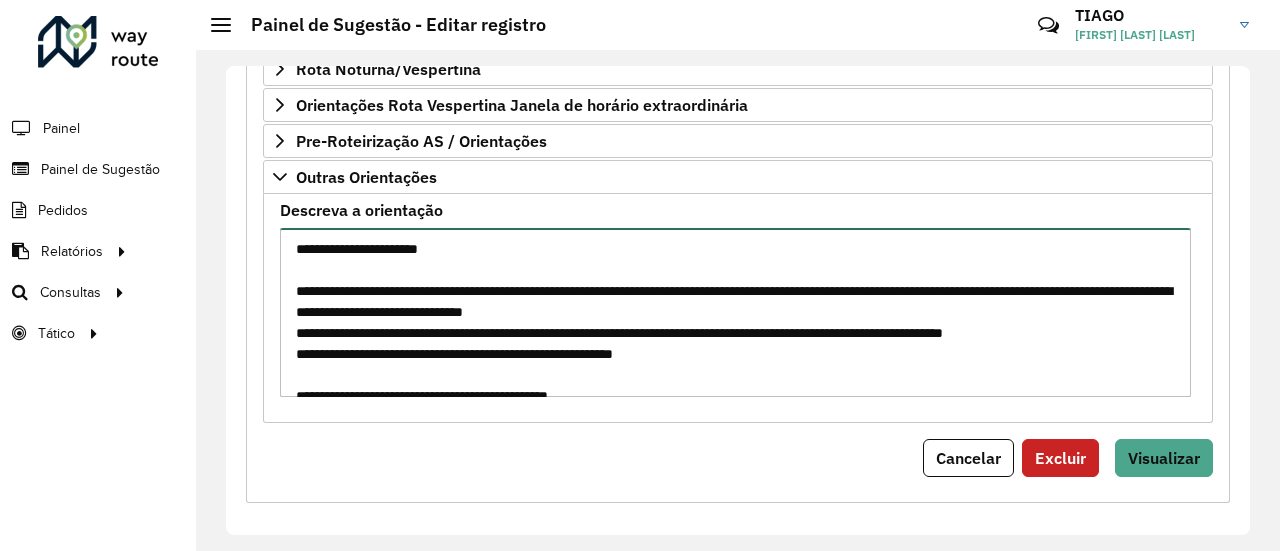 scroll, scrollTop: 0, scrollLeft: 0, axis: both 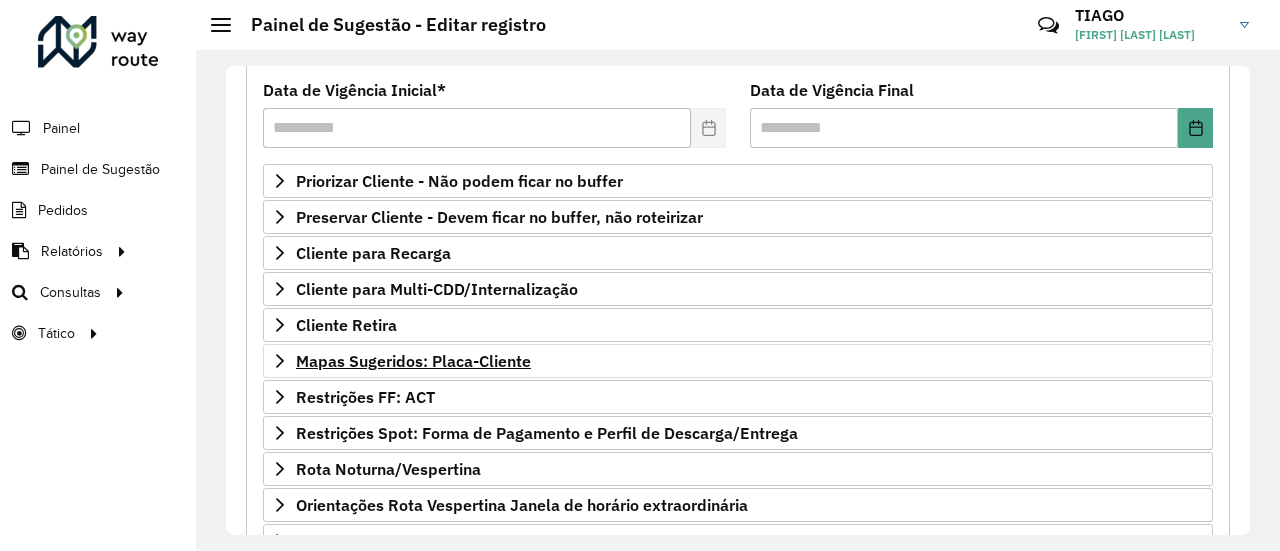 type on "**********" 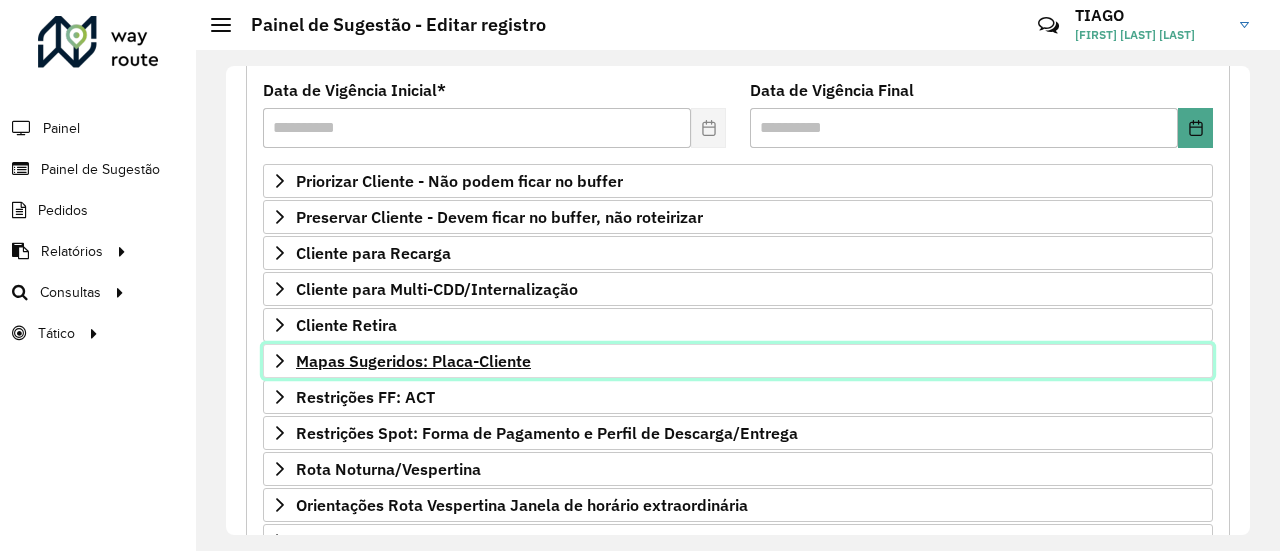 click on "Mapas Sugeridos: Placa-Cliente" at bounding box center (413, 361) 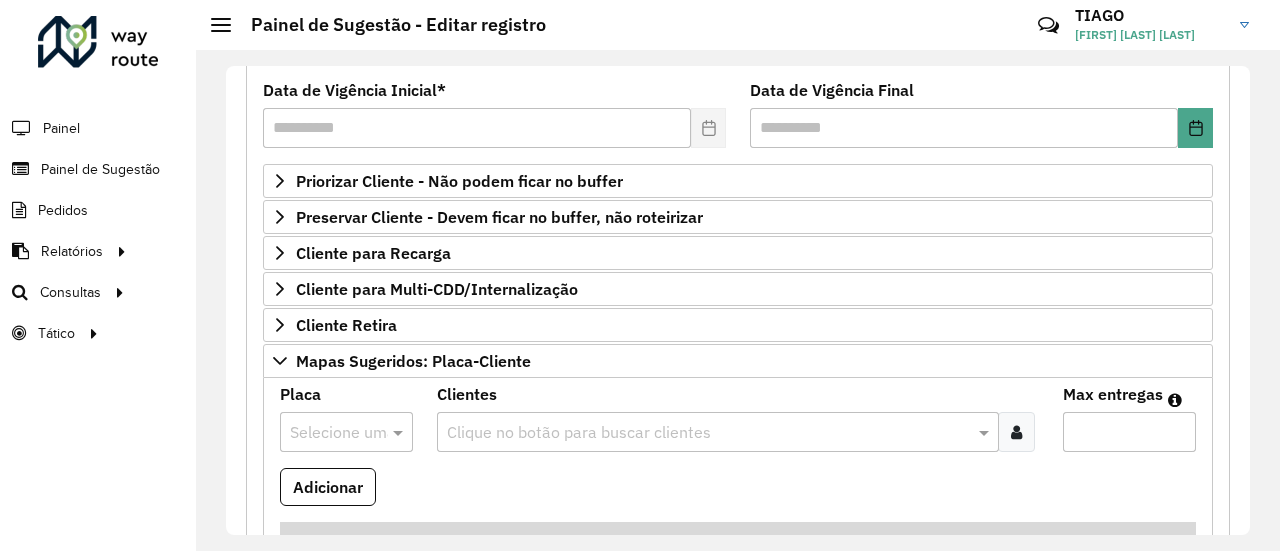 click at bounding box center [326, 433] 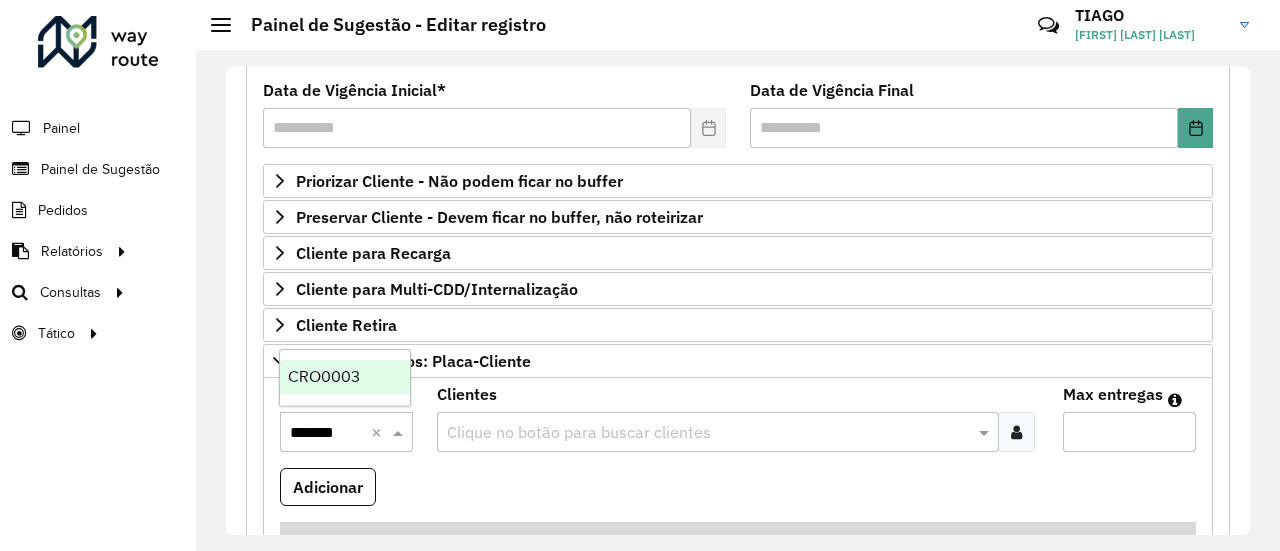 type on "*******" 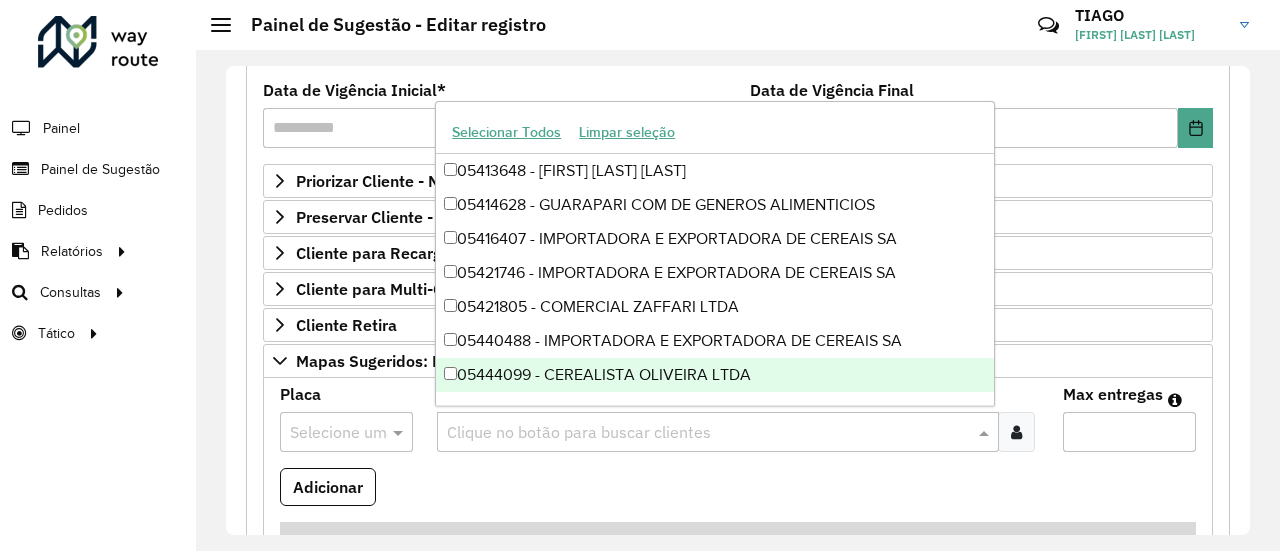 paste on "**********" 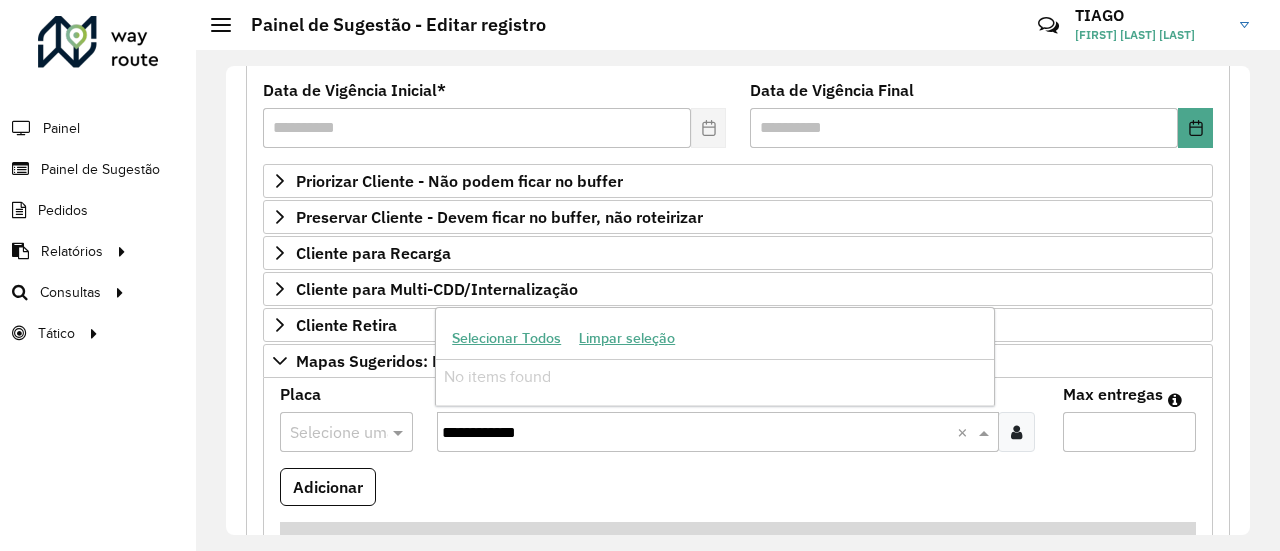 scroll, scrollTop: 0, scrollLeft: 0, axis: both 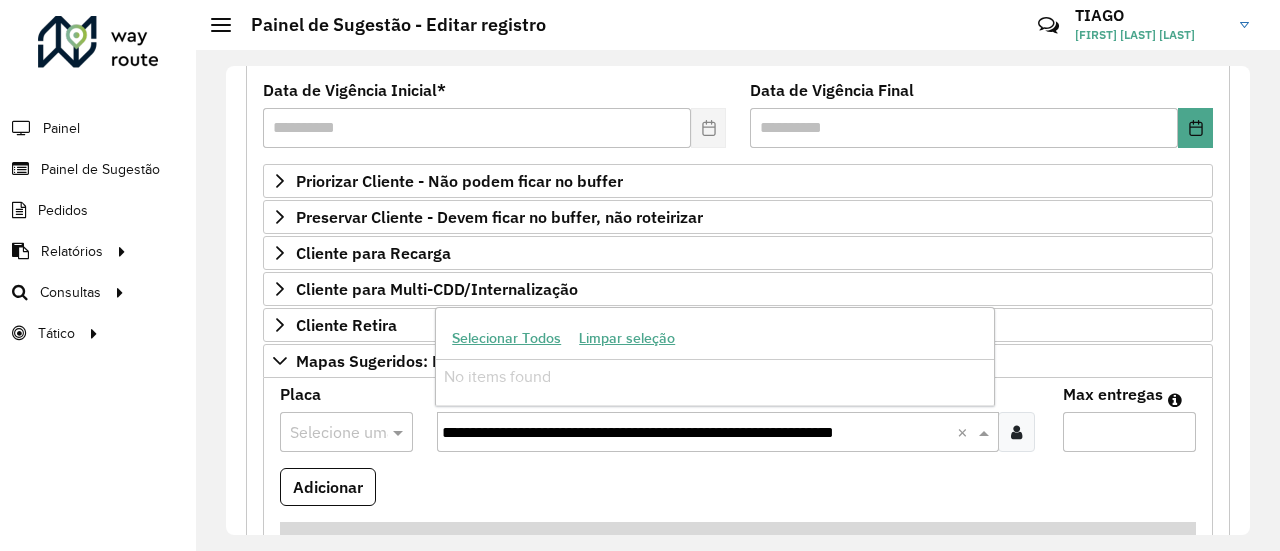 type on "*****" 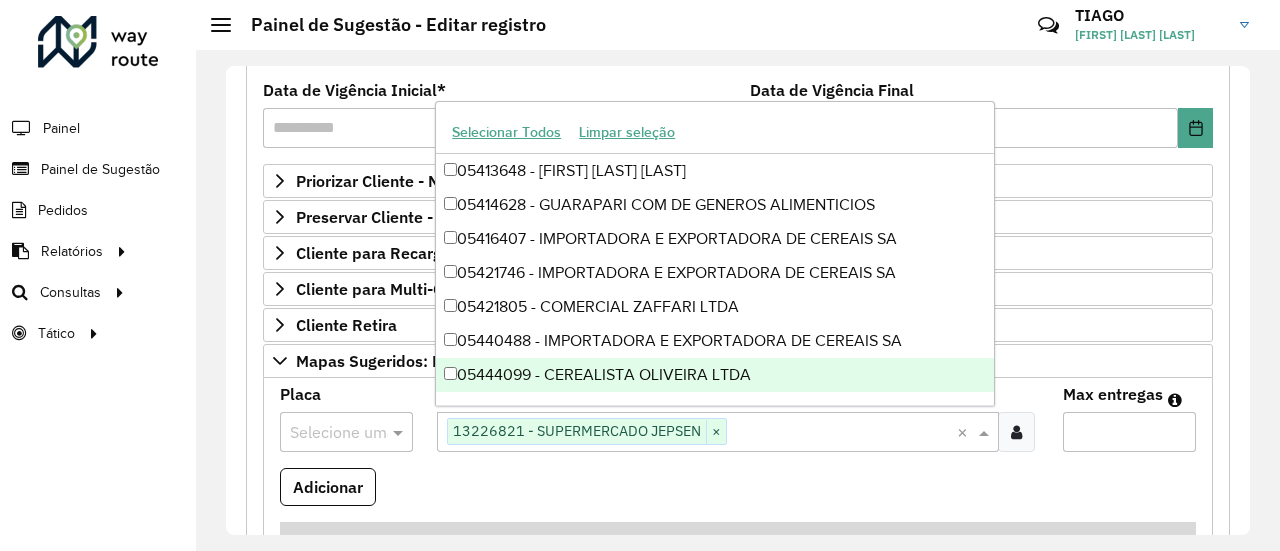 paste on "**********" 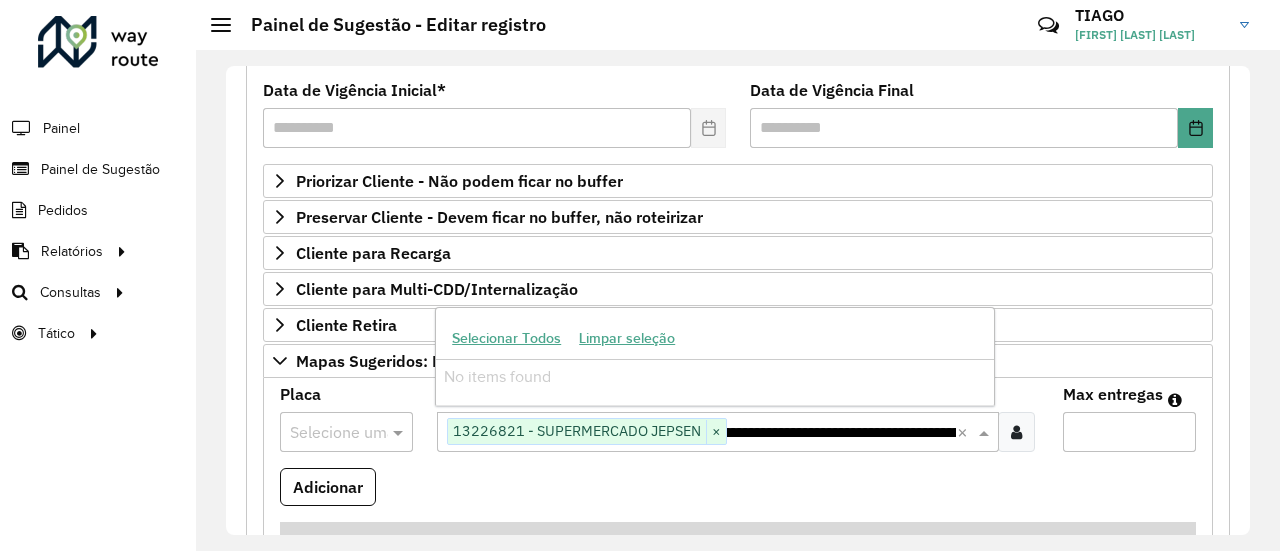 scroll, scrollTop: 0, scrollLeft: 0, axis: both 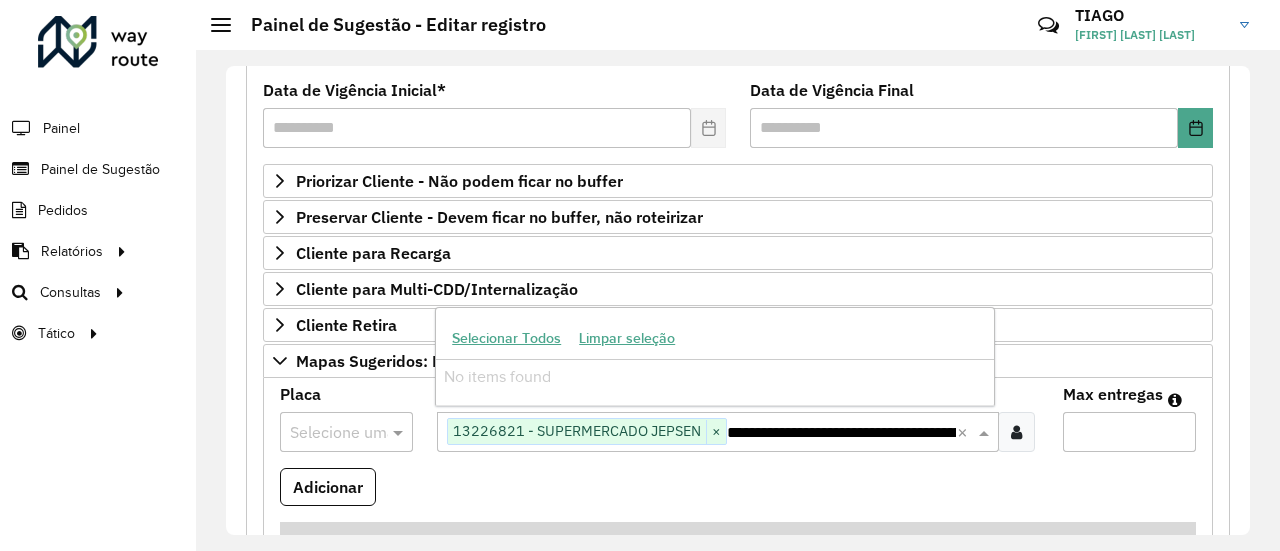 type on "*****" 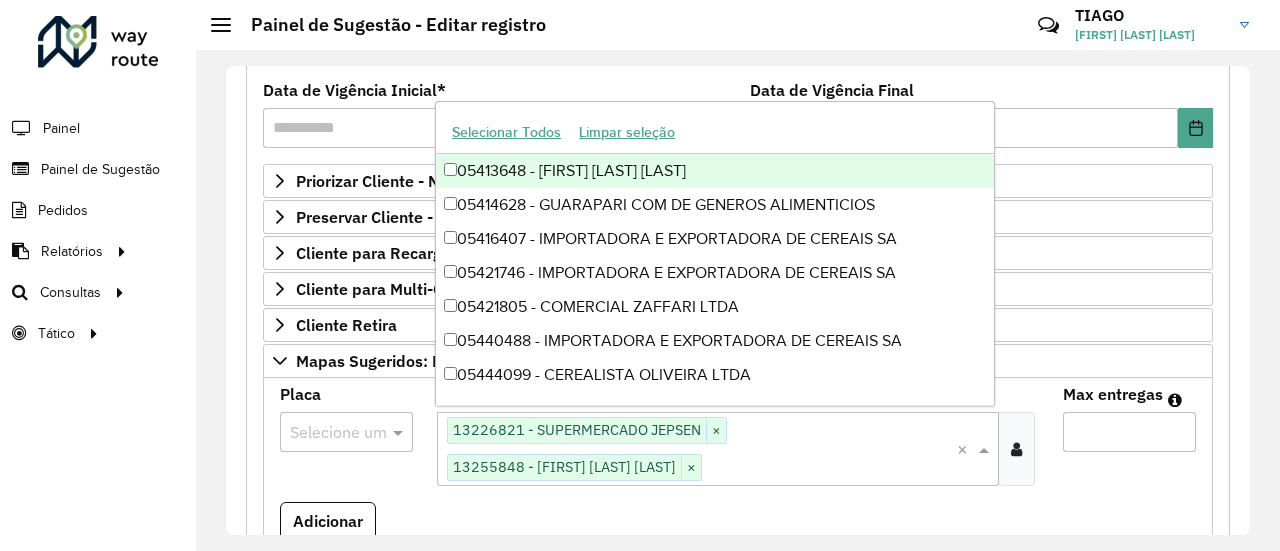 paste on "**********" 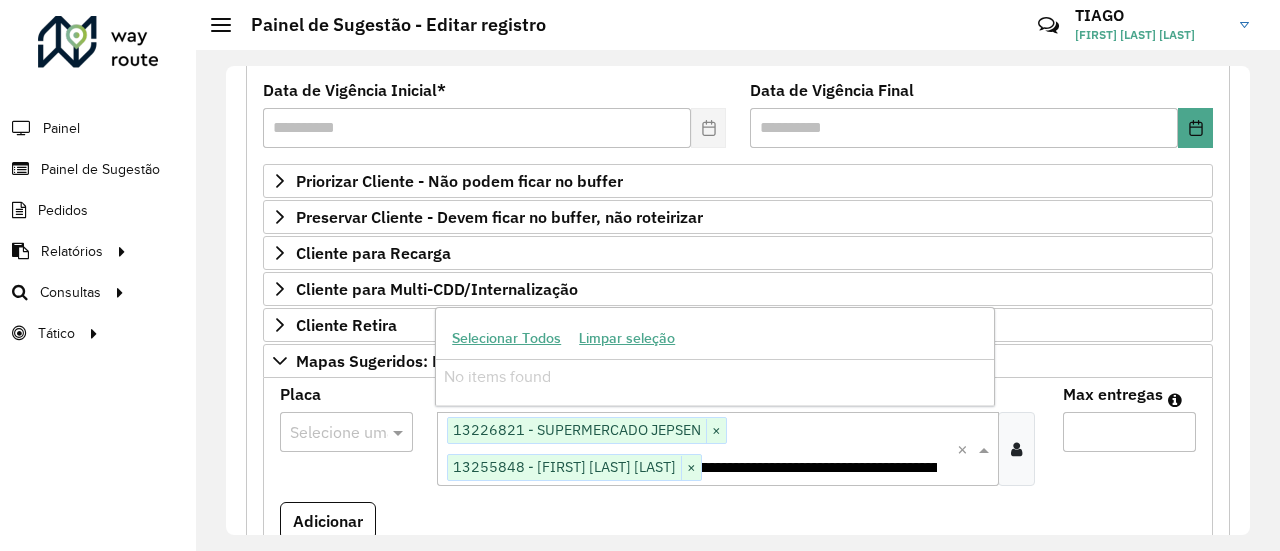 scroll, scrollTop: 0, scrollLeft: 0, axis: both 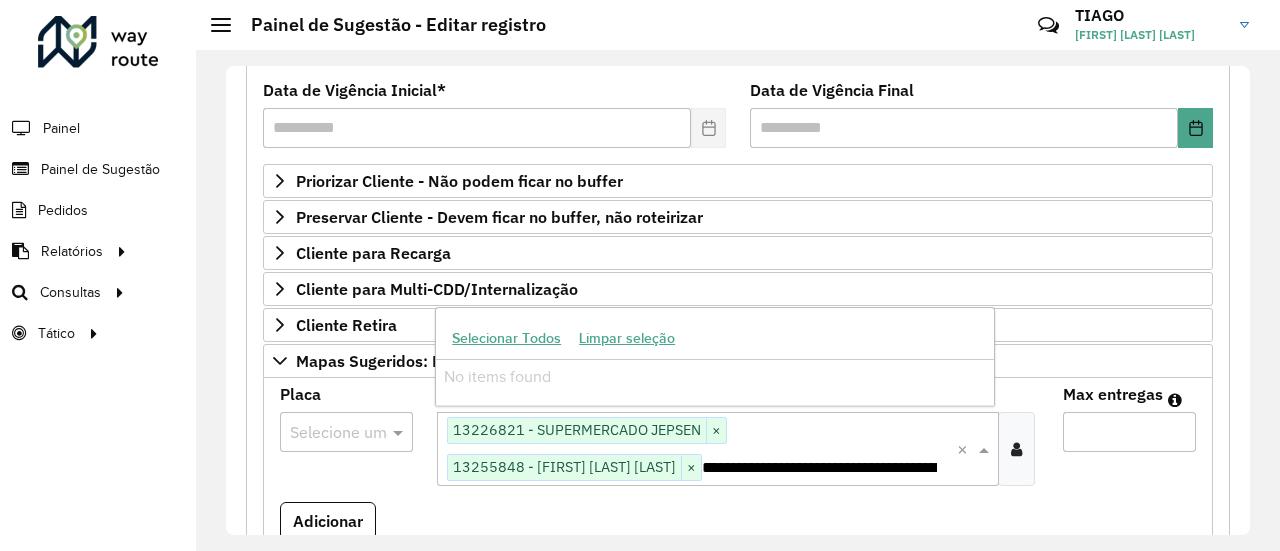 type on "*****" 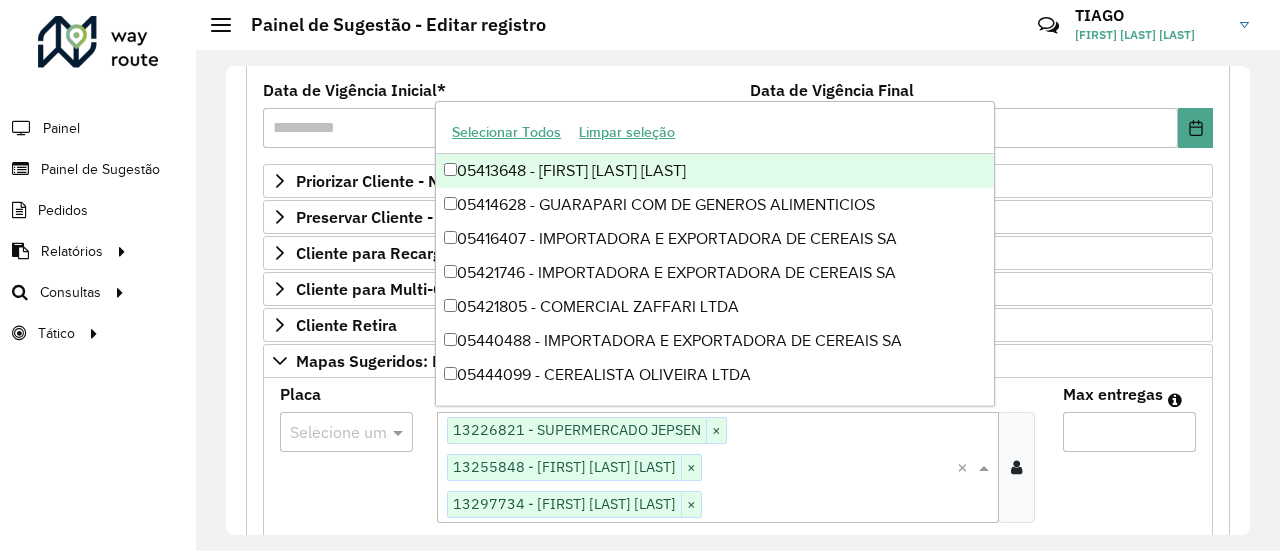 paste on "**********" 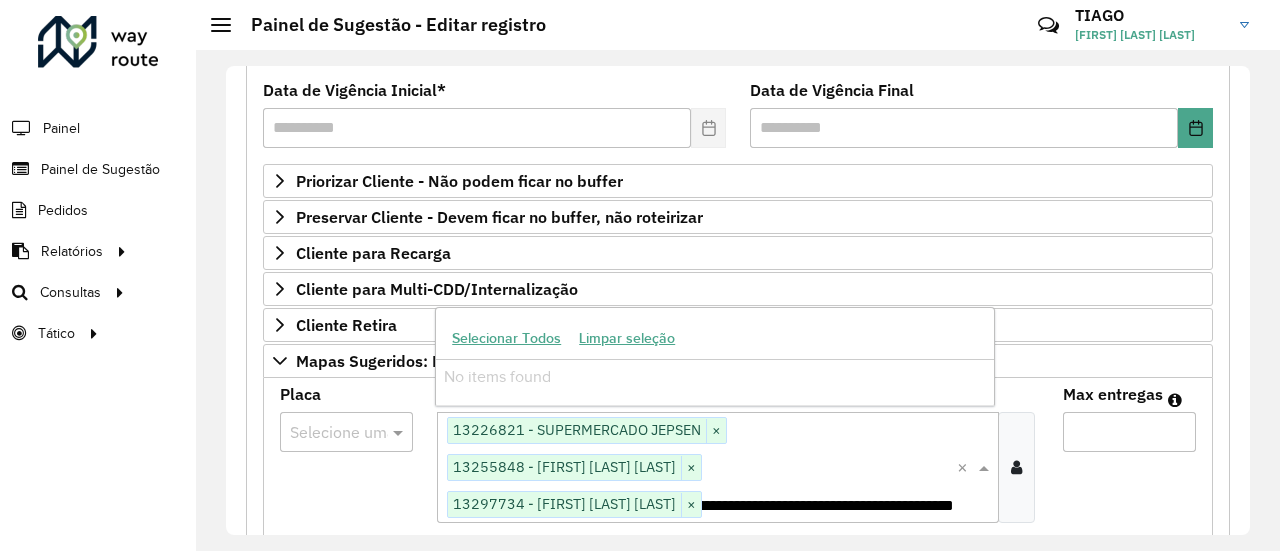 scroll, scrollTop: 0, scrollLeft: 0, axis: both 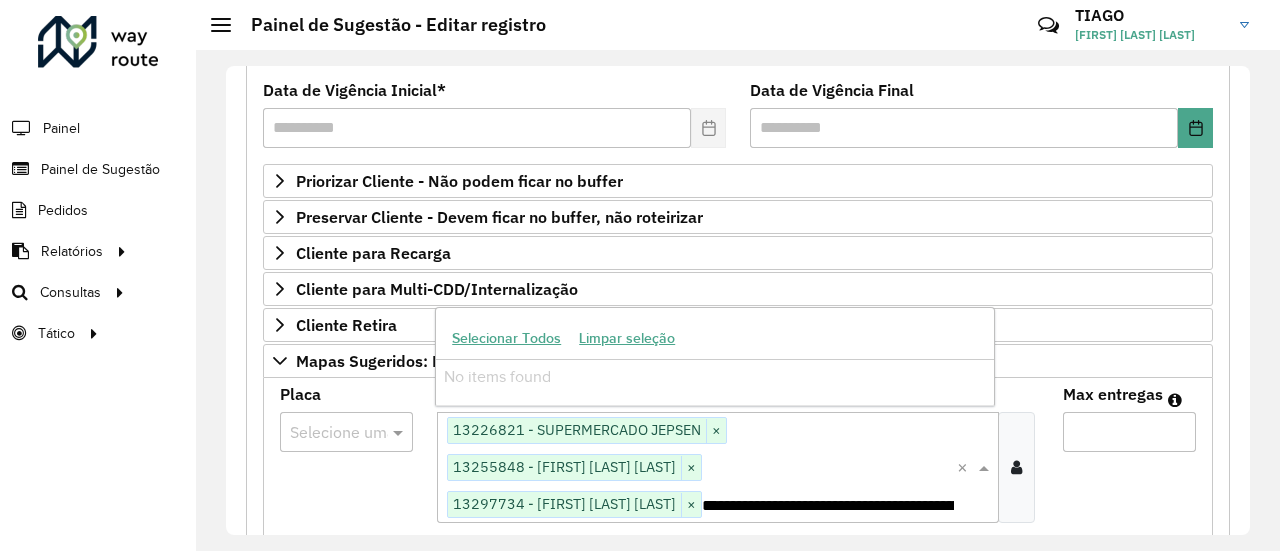type on "*****" 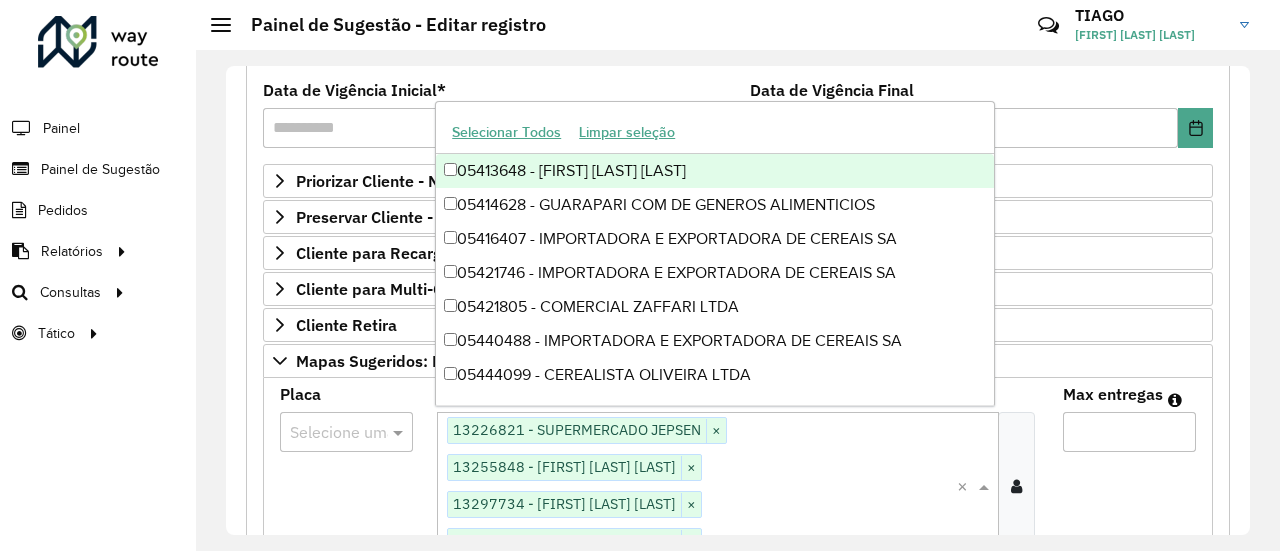 paste on "**********" 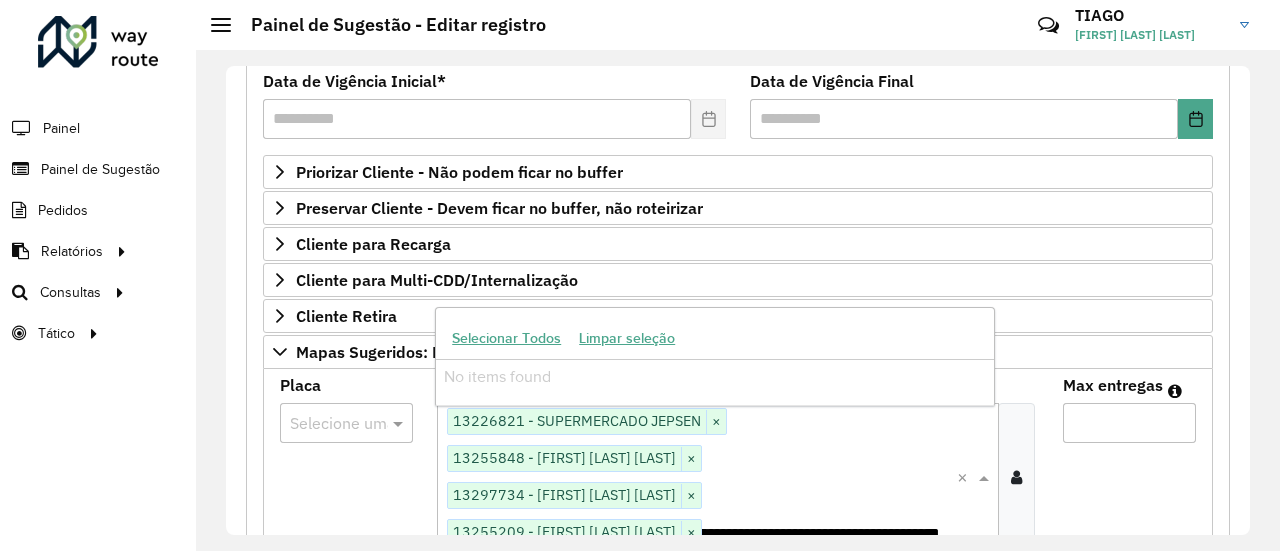 scroll, scrollTop: 0, scrollLeft: 0, axis: both 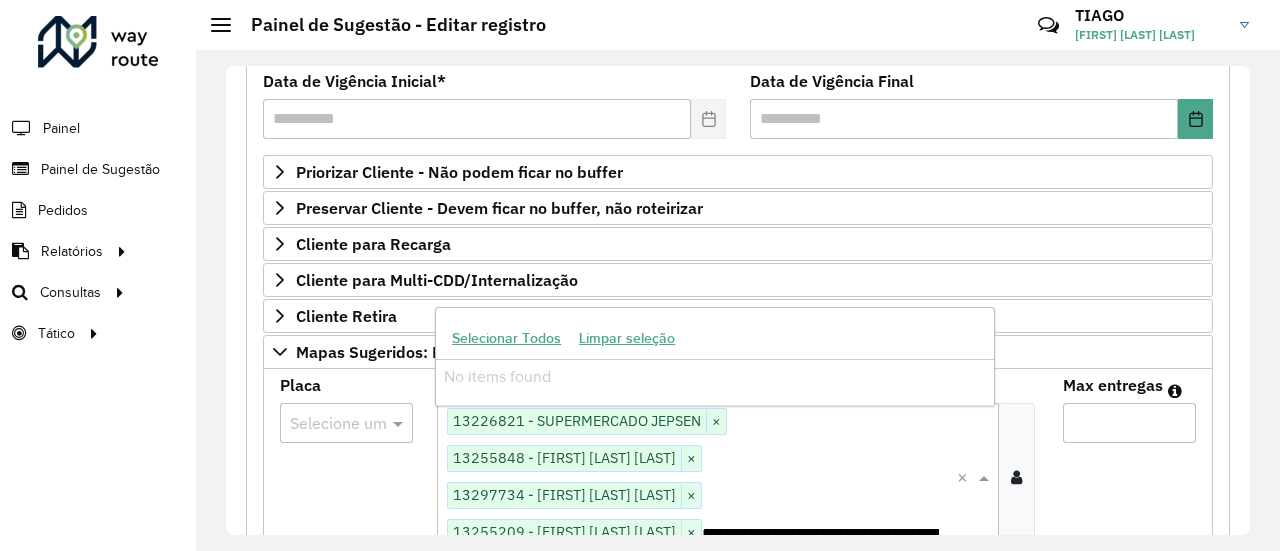 type on "*****" 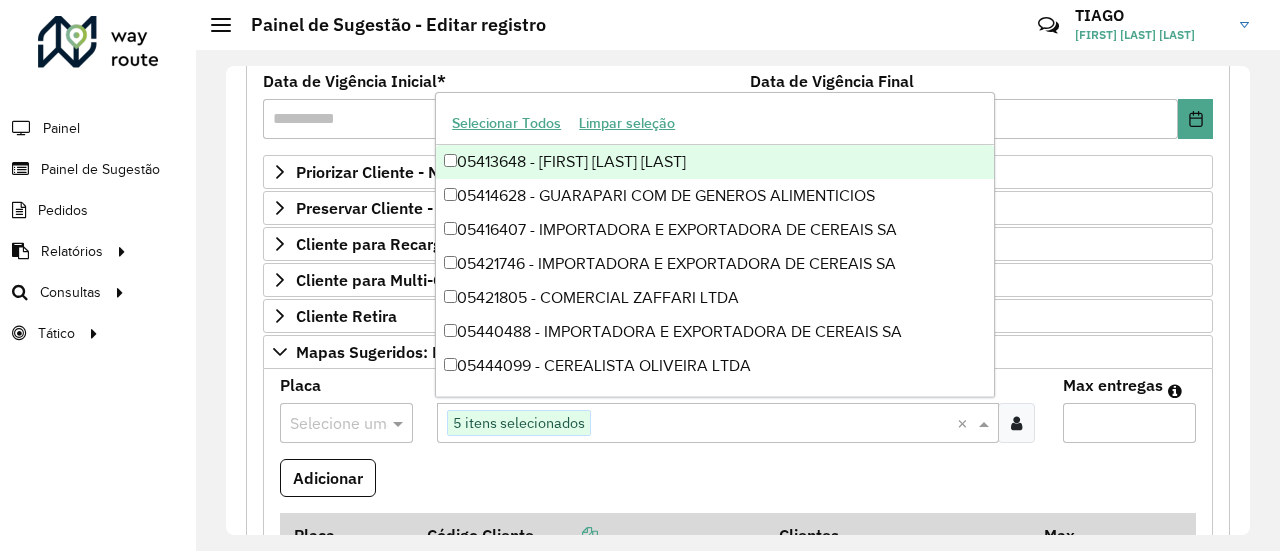 paste on "**********" 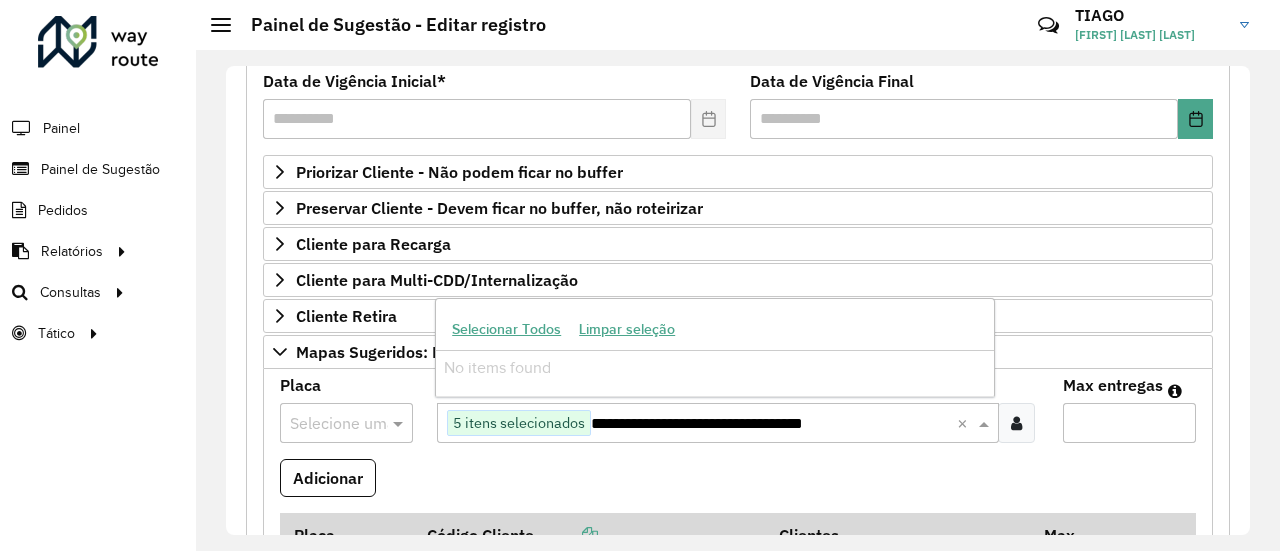 type on "*****" 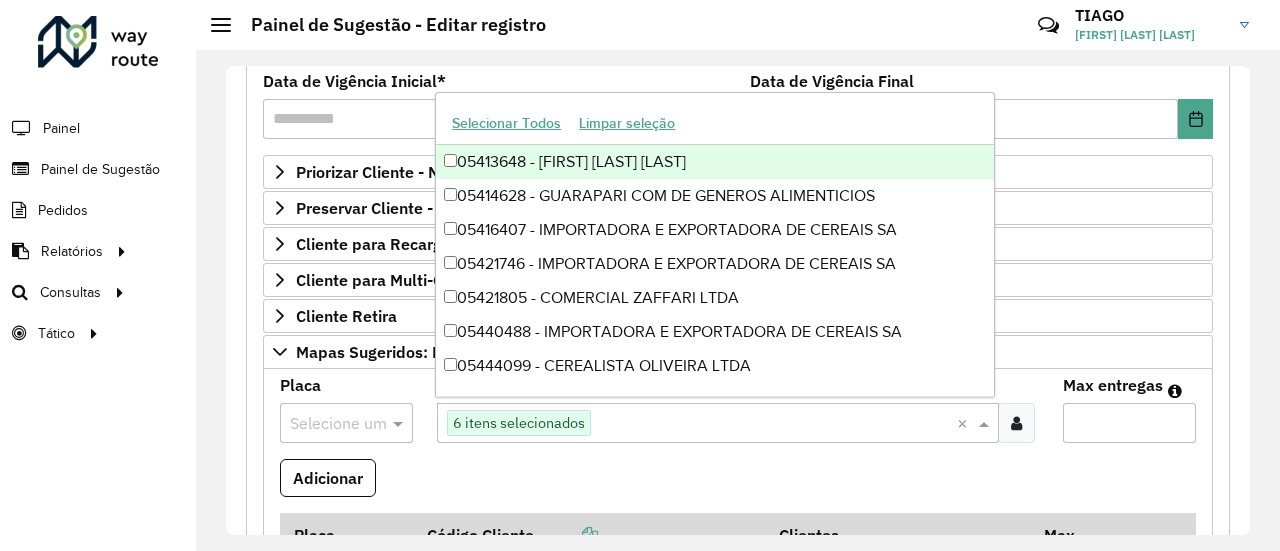 paste on "**********" 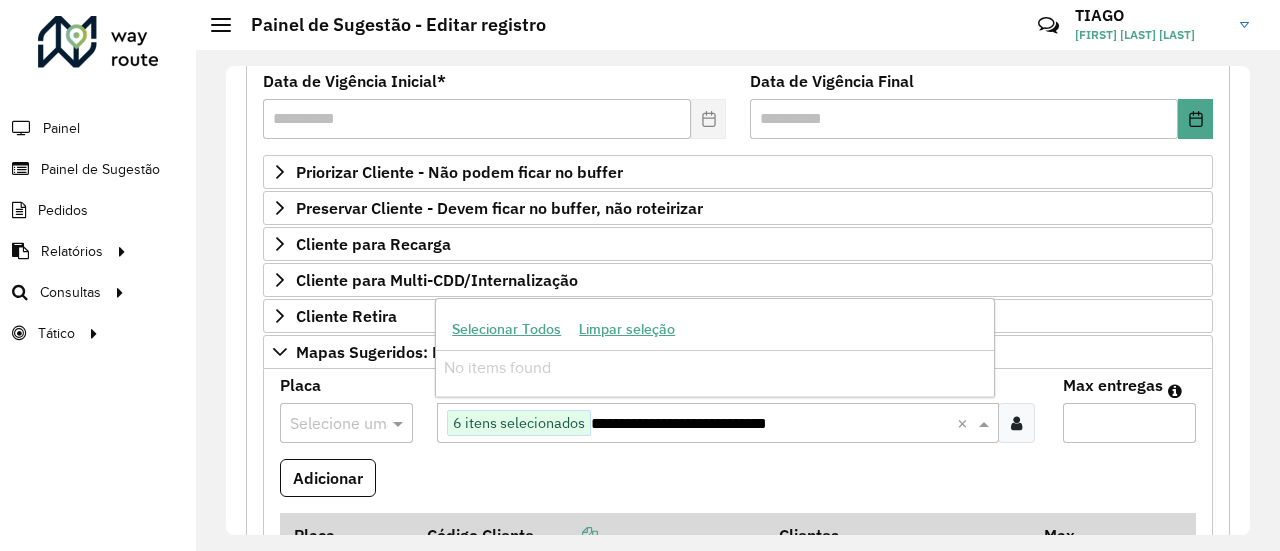 type on "*****" 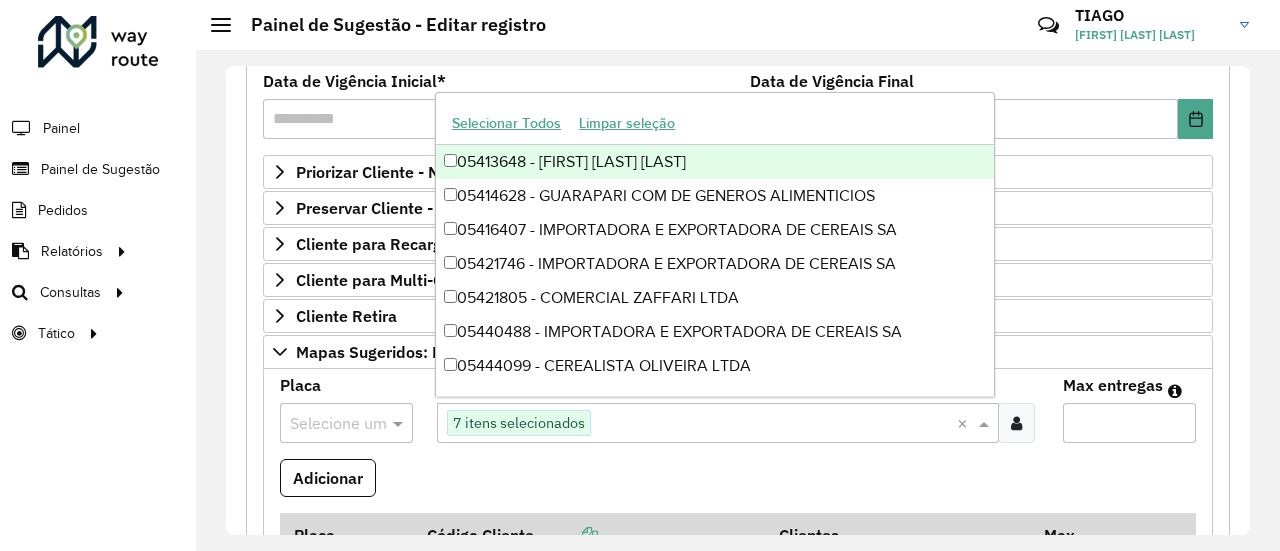 paste on "**********" 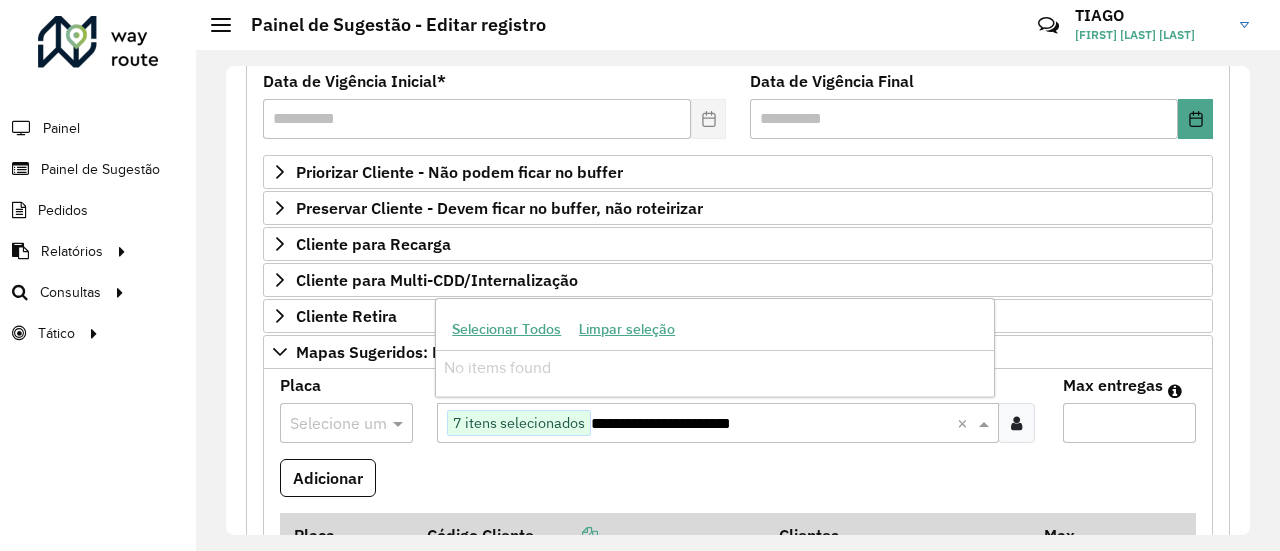 type on "*****" 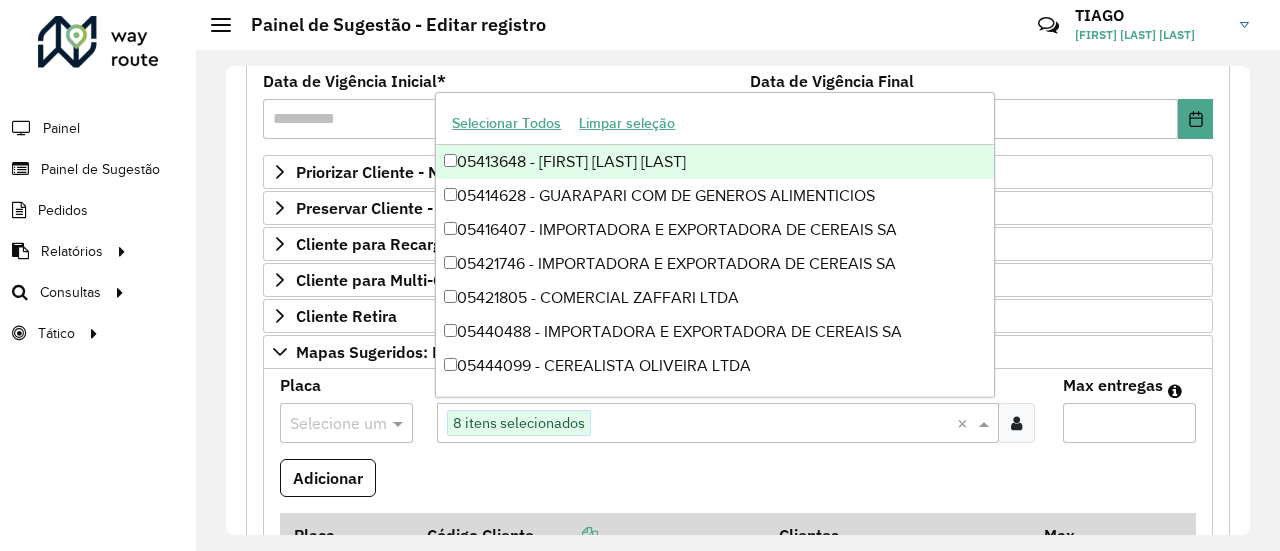 paste on "**********" 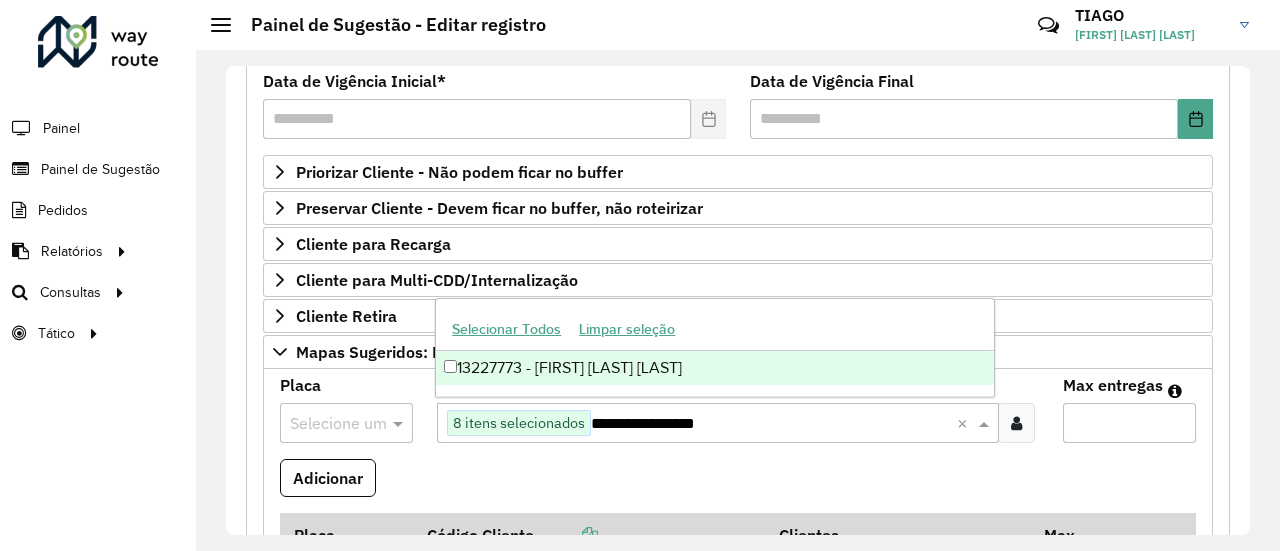type on "*****" 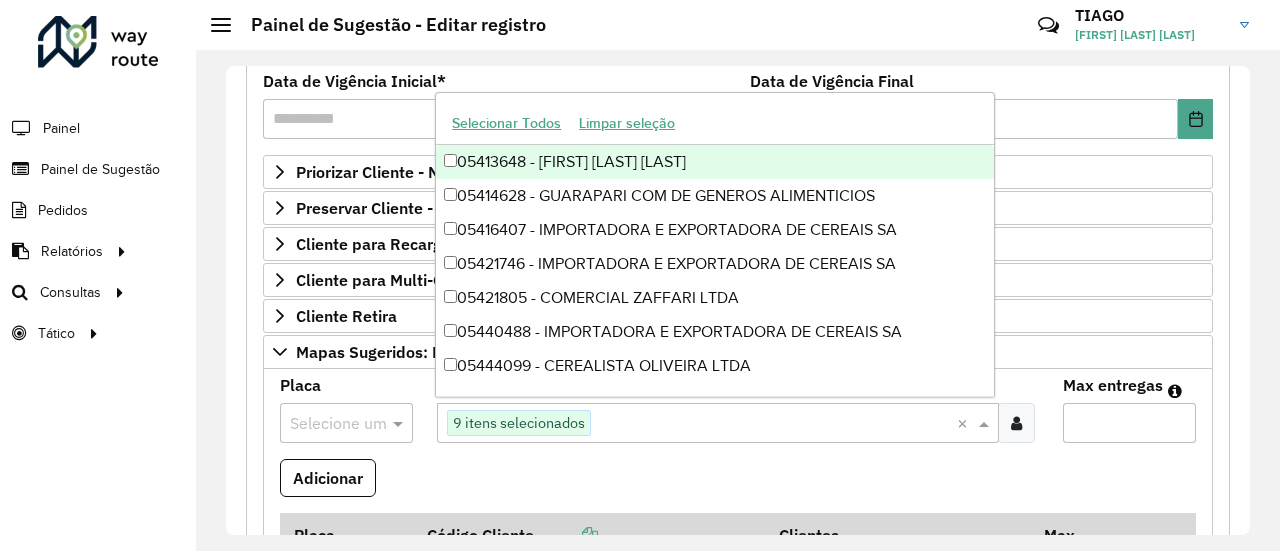 paste on "**********" 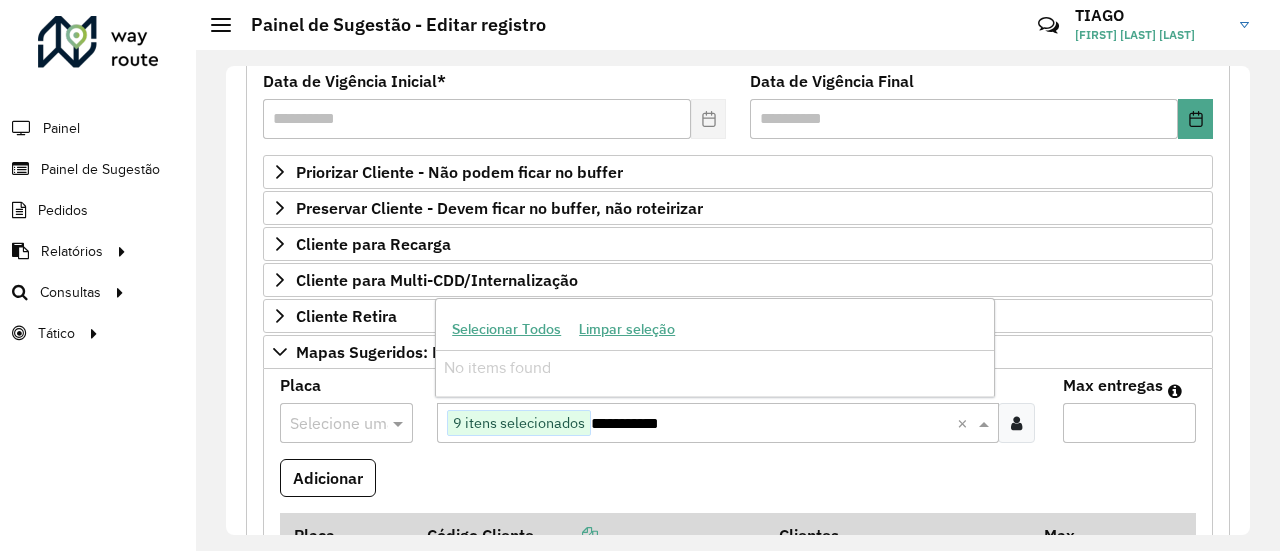 type on "*****" 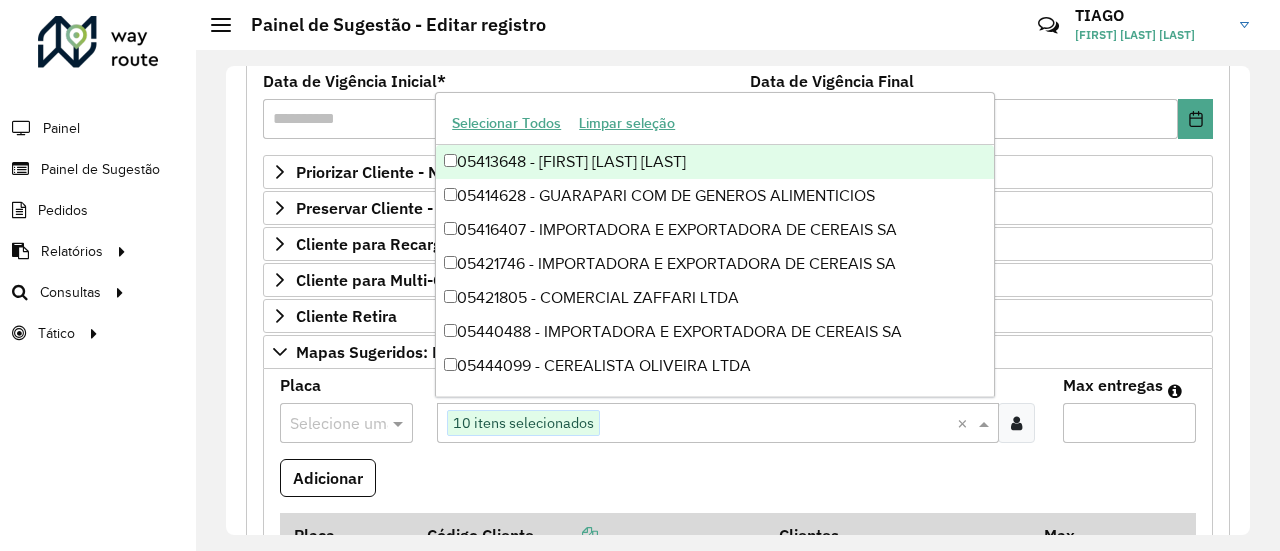 paste on "*****" 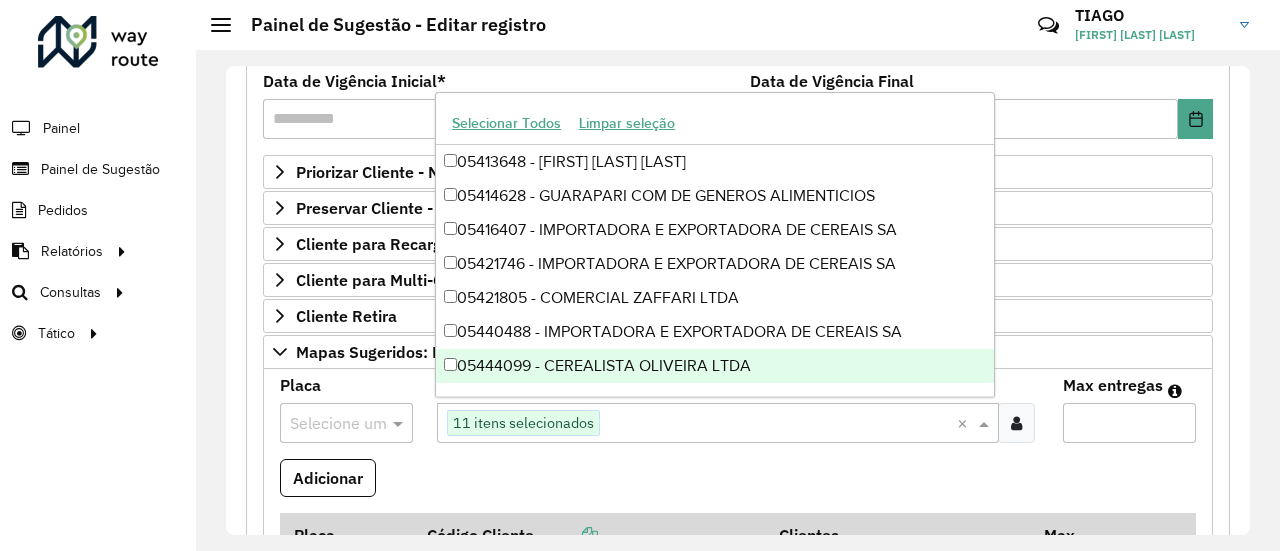 paste on "*****" 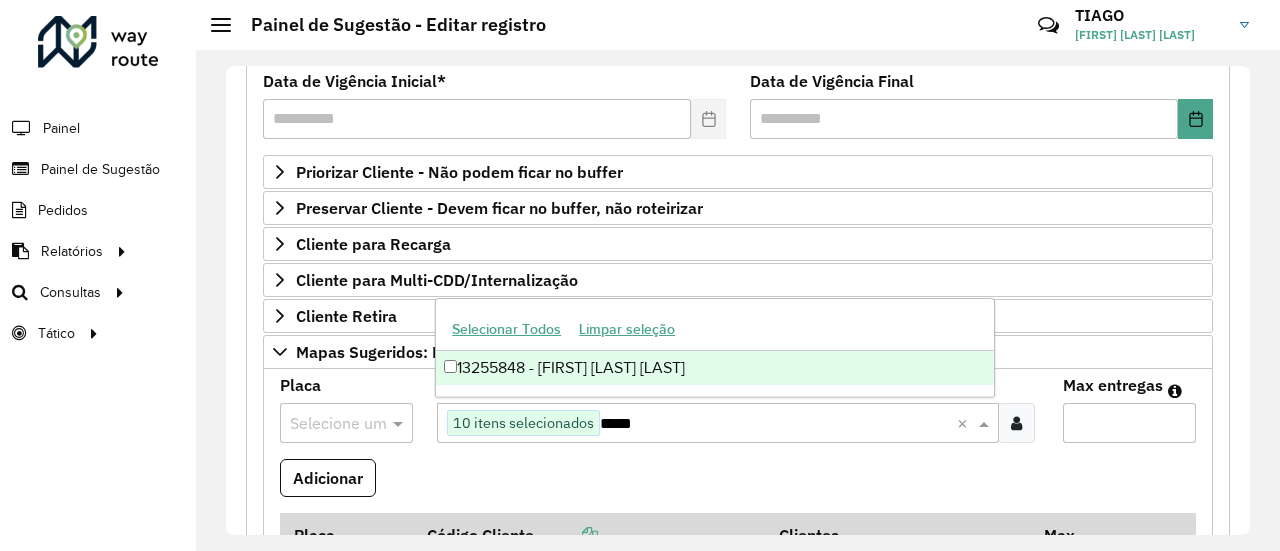 click on "*****" at bounding box center [778, 424] 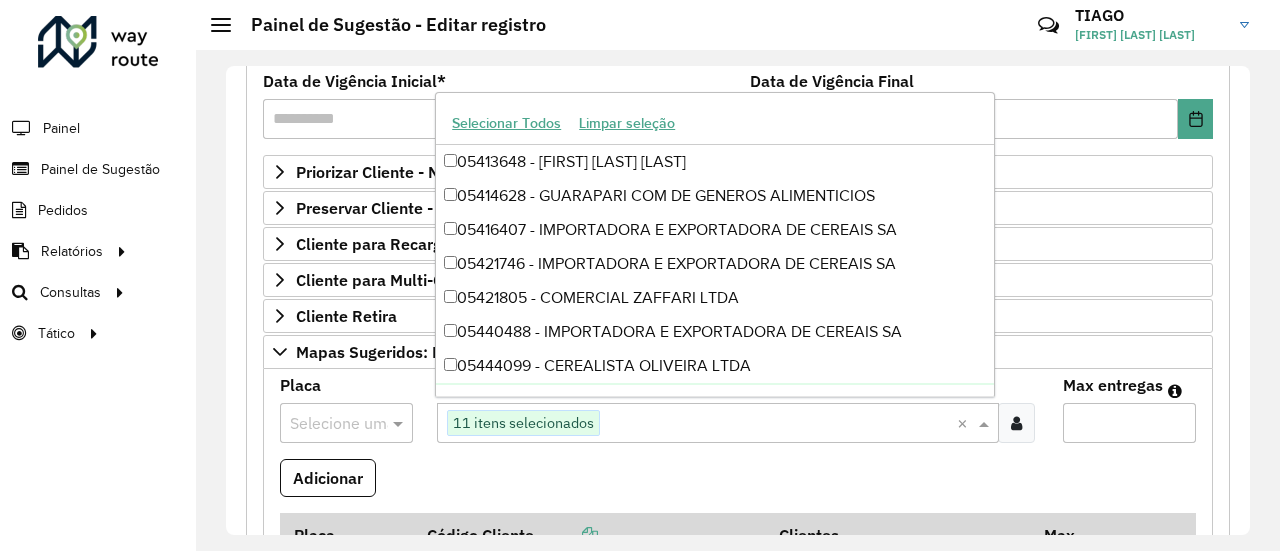 paste on "**********" 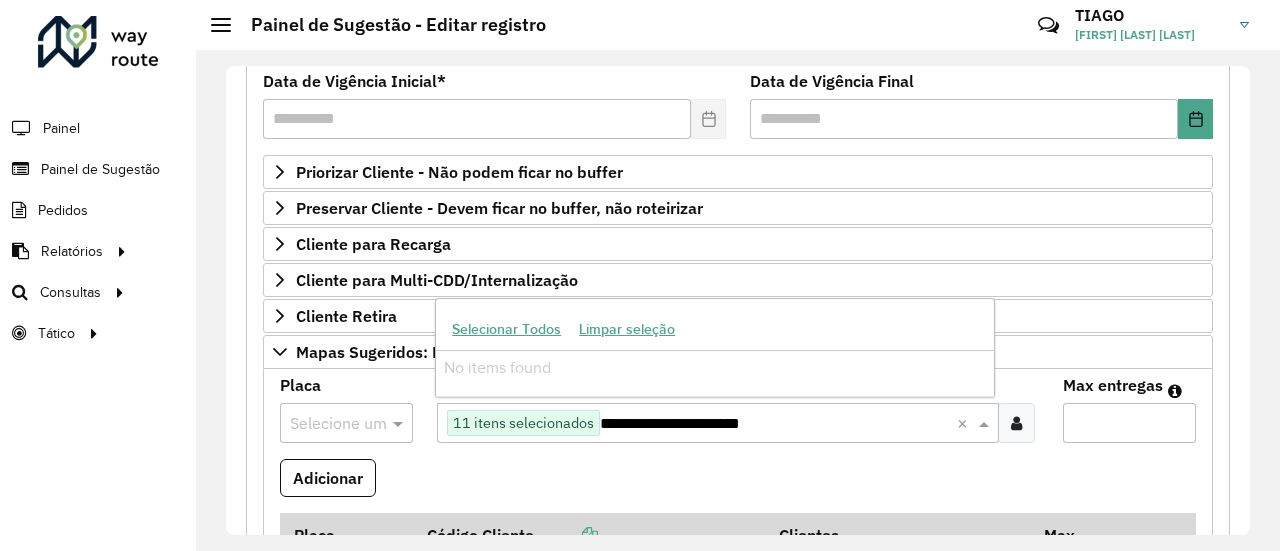 drag, startPoint x: 652, startPoint y: 416, endPoint x: 798, endPoint y: 423, distance: 146.16771 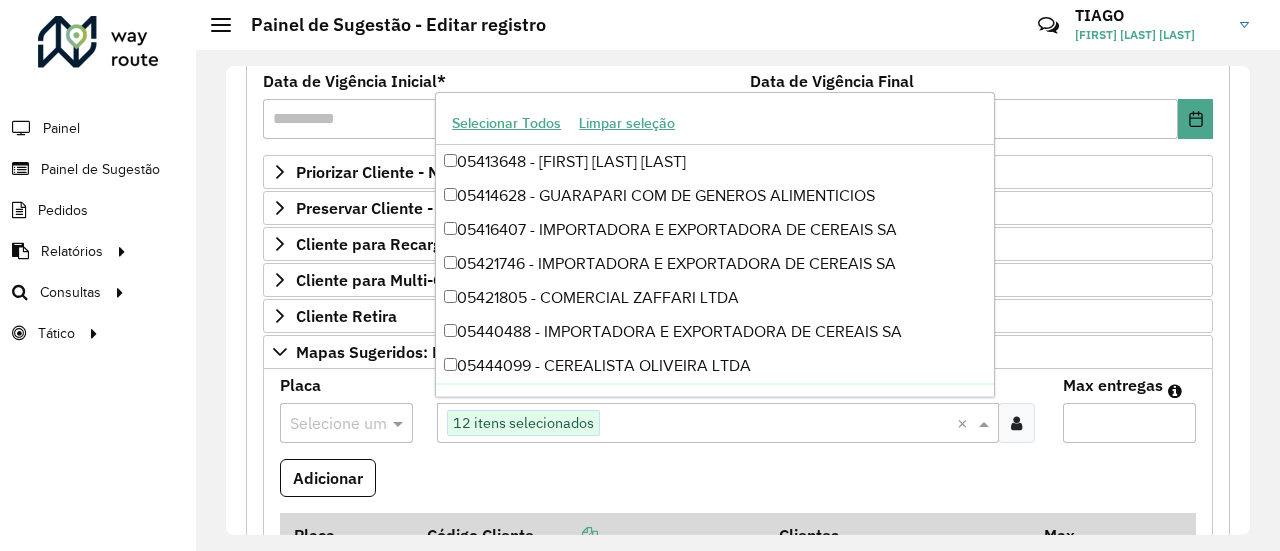 paste on "**********" 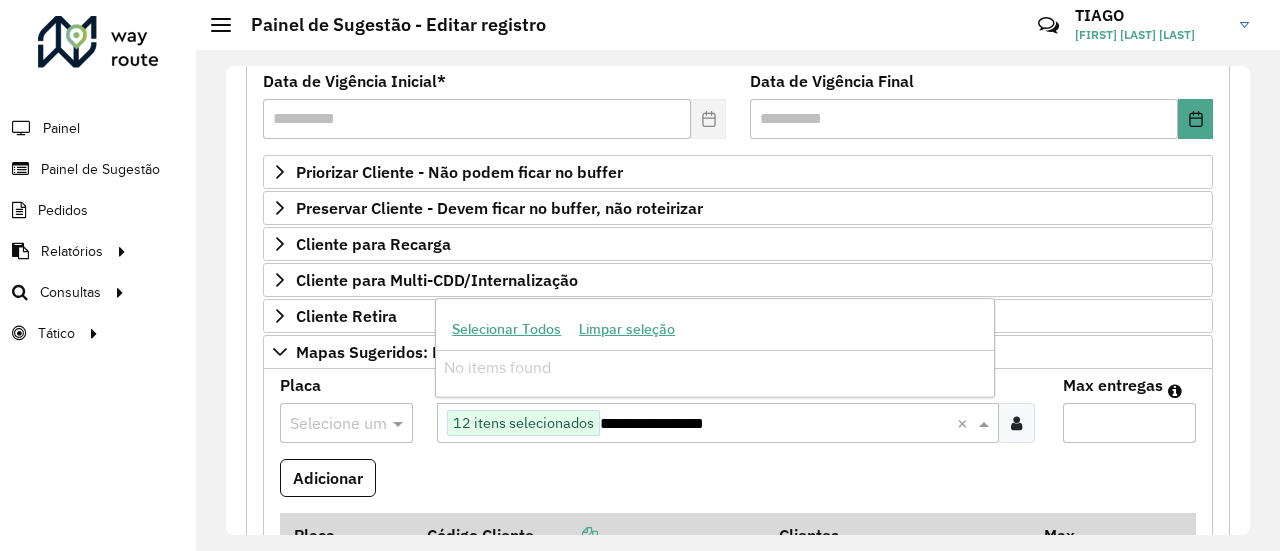 drag, startPoint x: 654, startPoint y: 420, endPoint x: 693, endPoint y: 421, distance: 39.012817 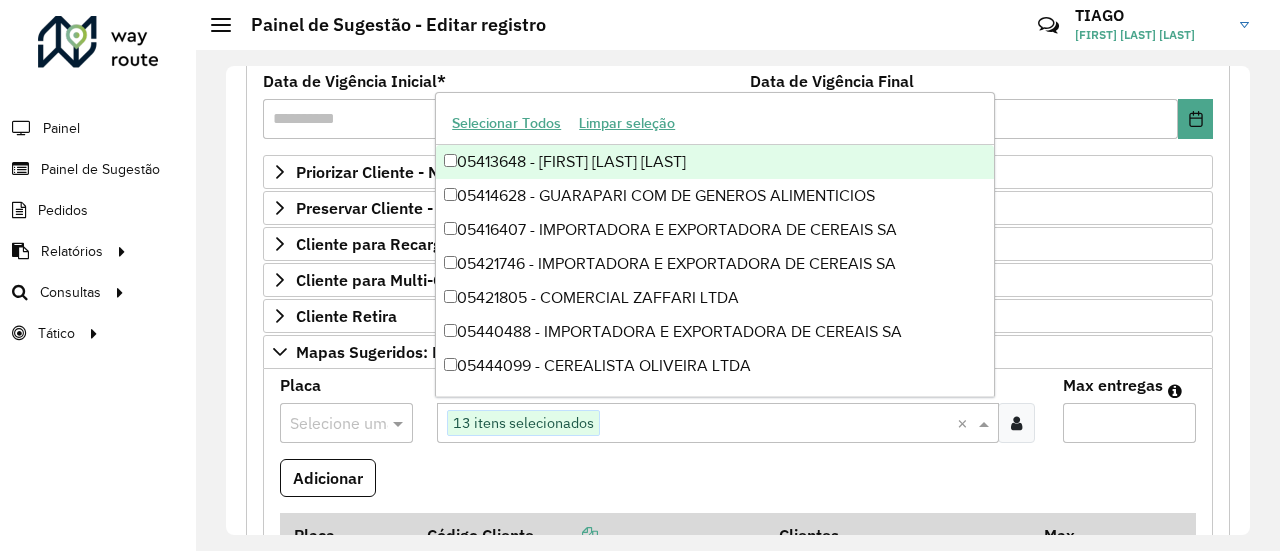 paste on "**********" 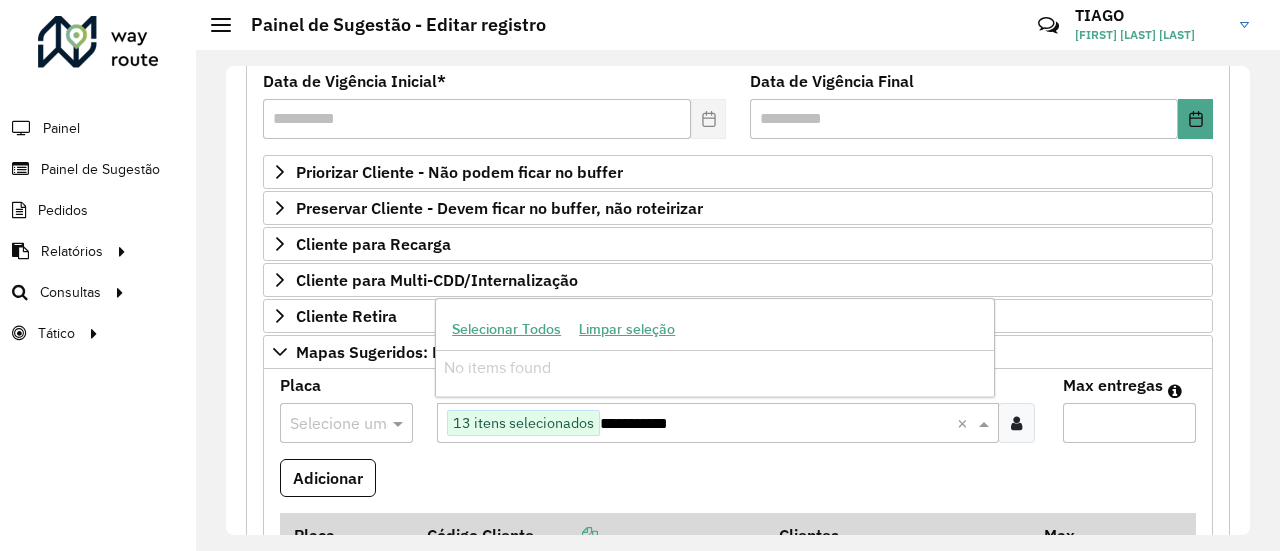 drag, startPoint x: 653, startPoint y: 420, endPoint x: 694, endPoint y: 425, distance: 41.303753 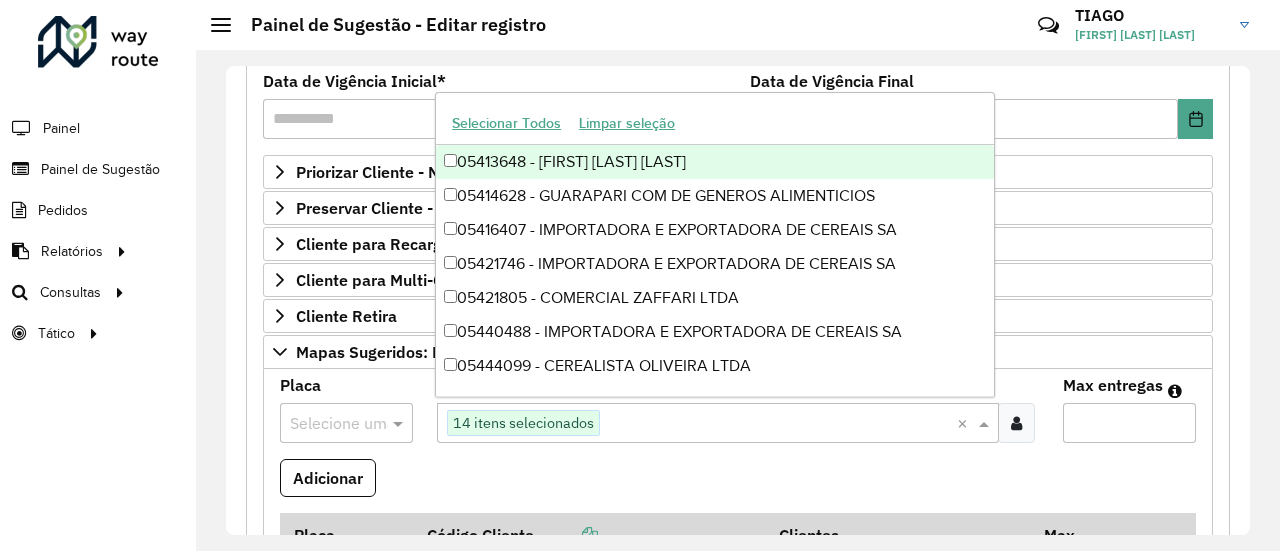paste on "*****" 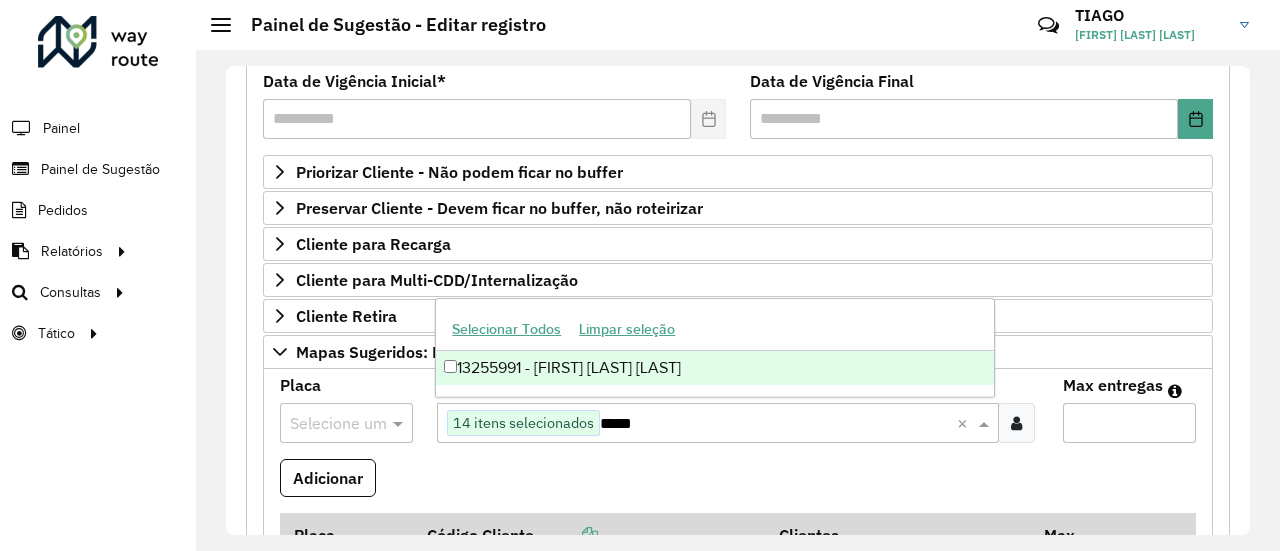 type 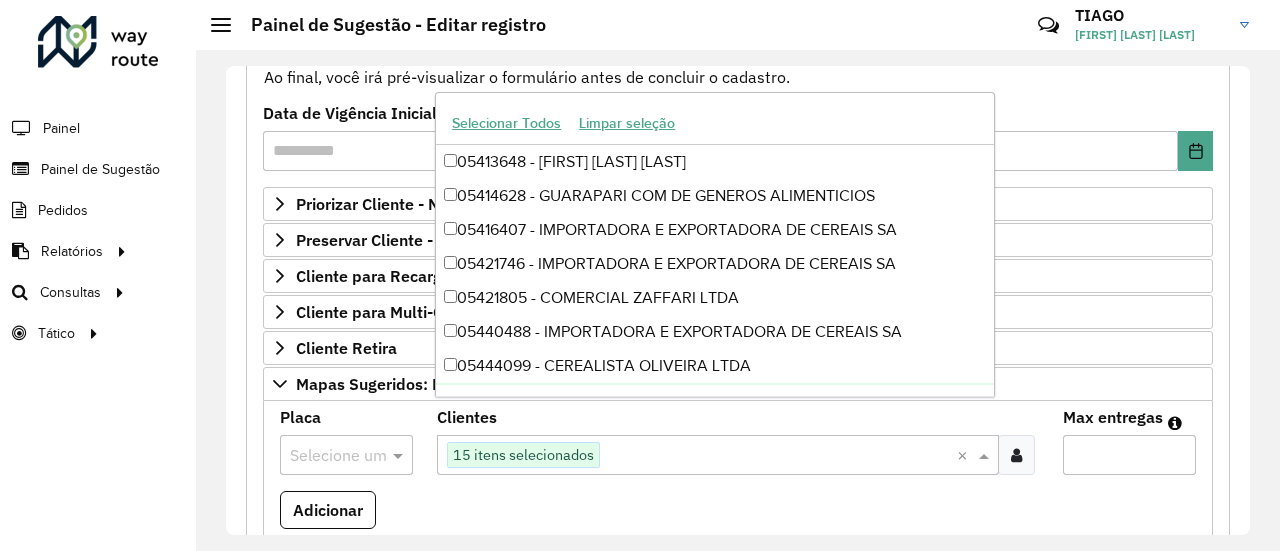 scroll, scrollTop: 272, scrollLeft: 0, axis: vertical 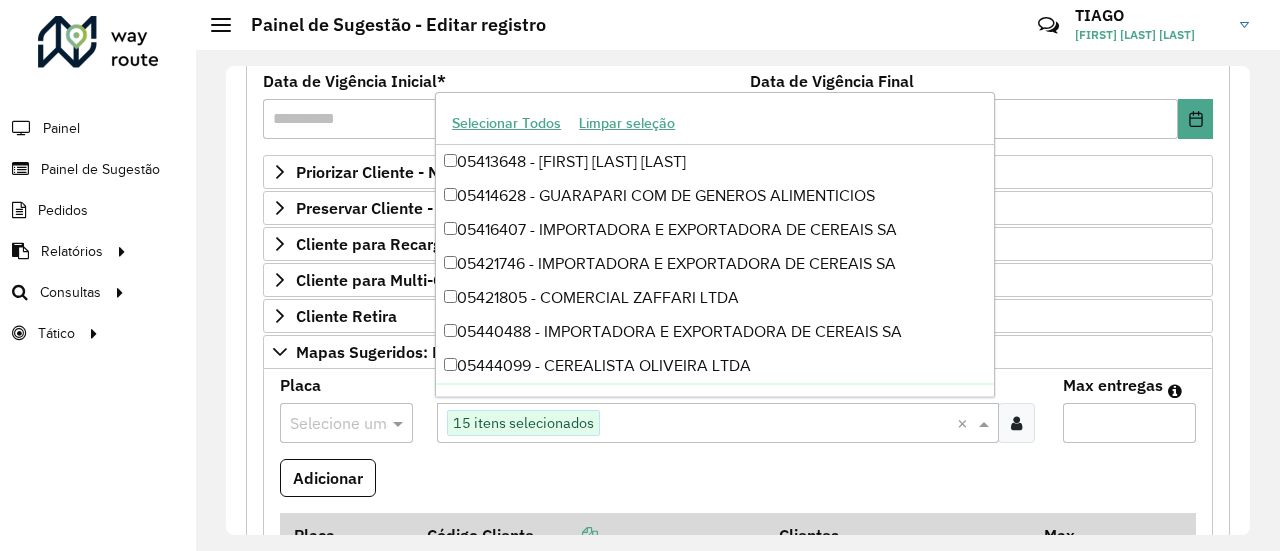 click at bounding box center (326, 424) 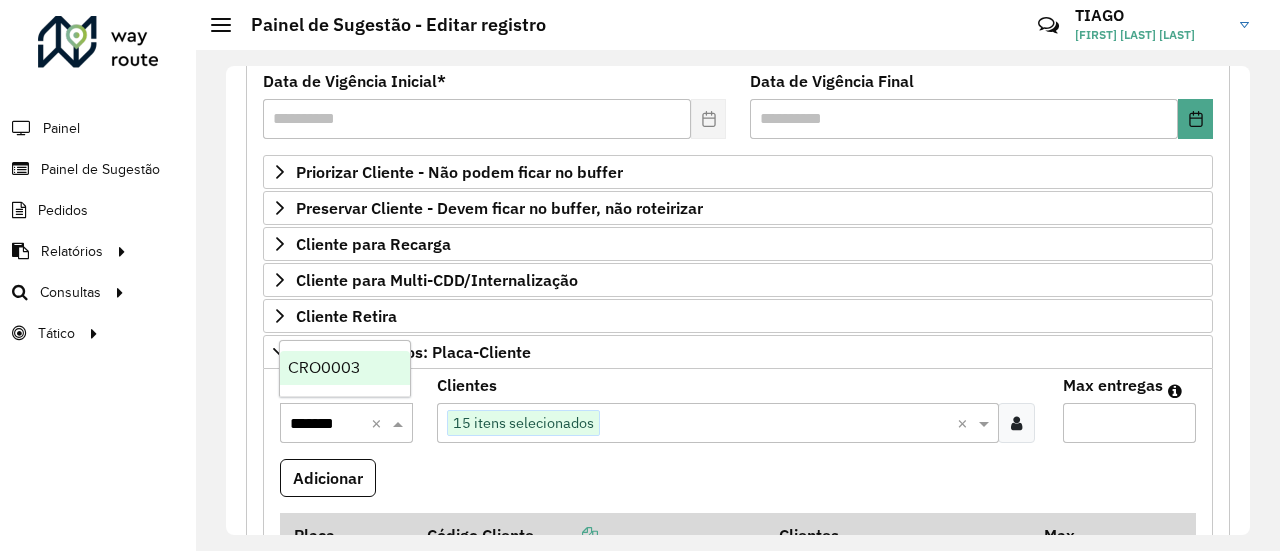 type on "*******" 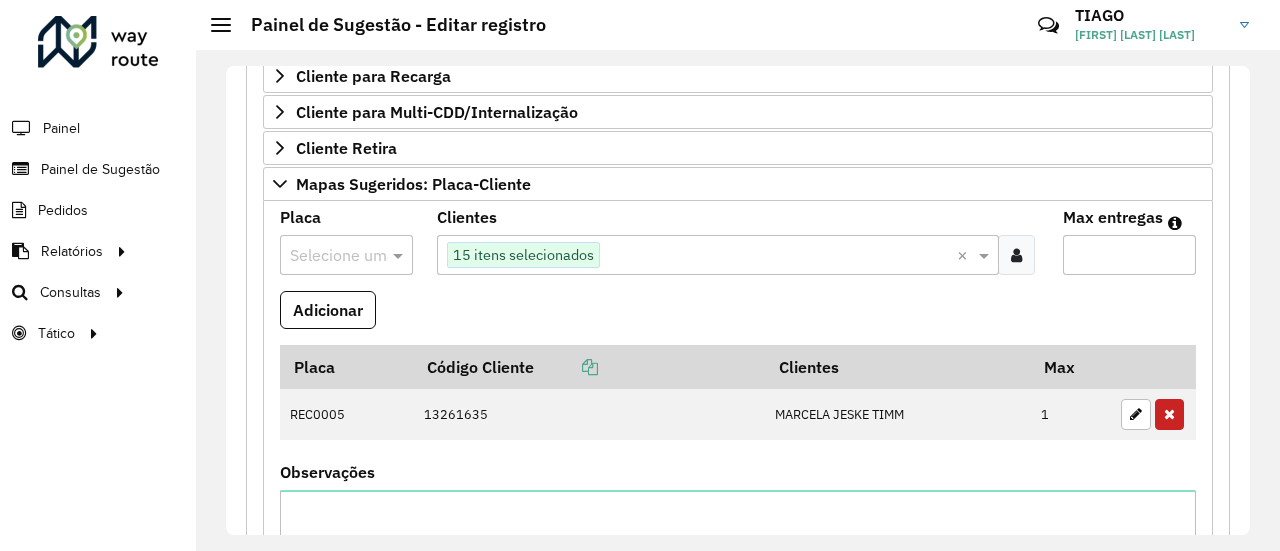 scroll, scrollTop: 472, scrollLeft: 0, axis: vertical 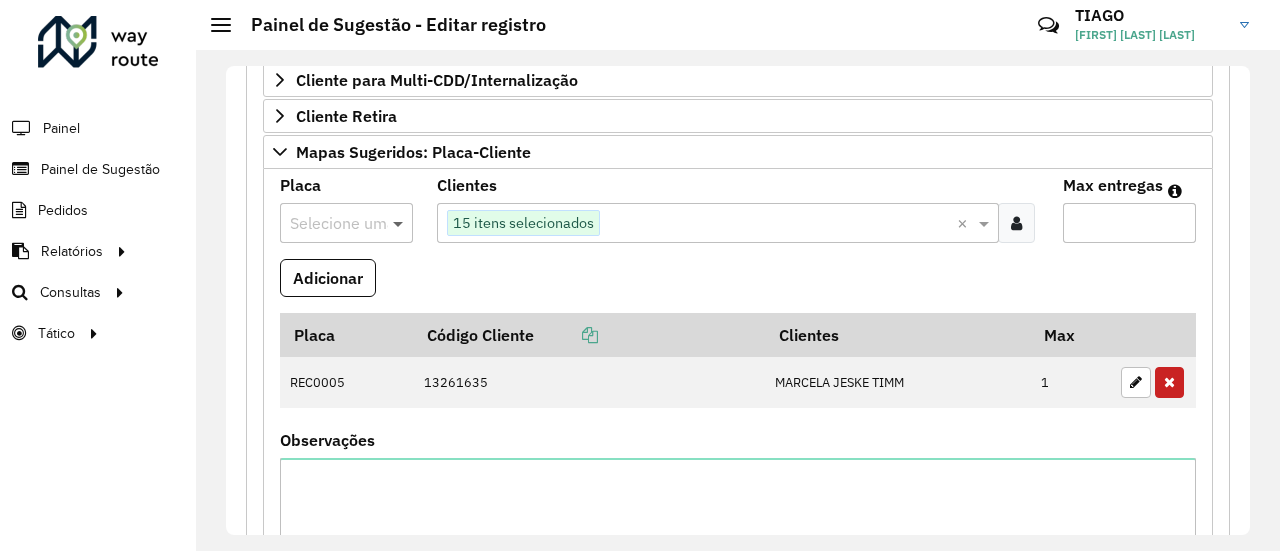 type on "**" 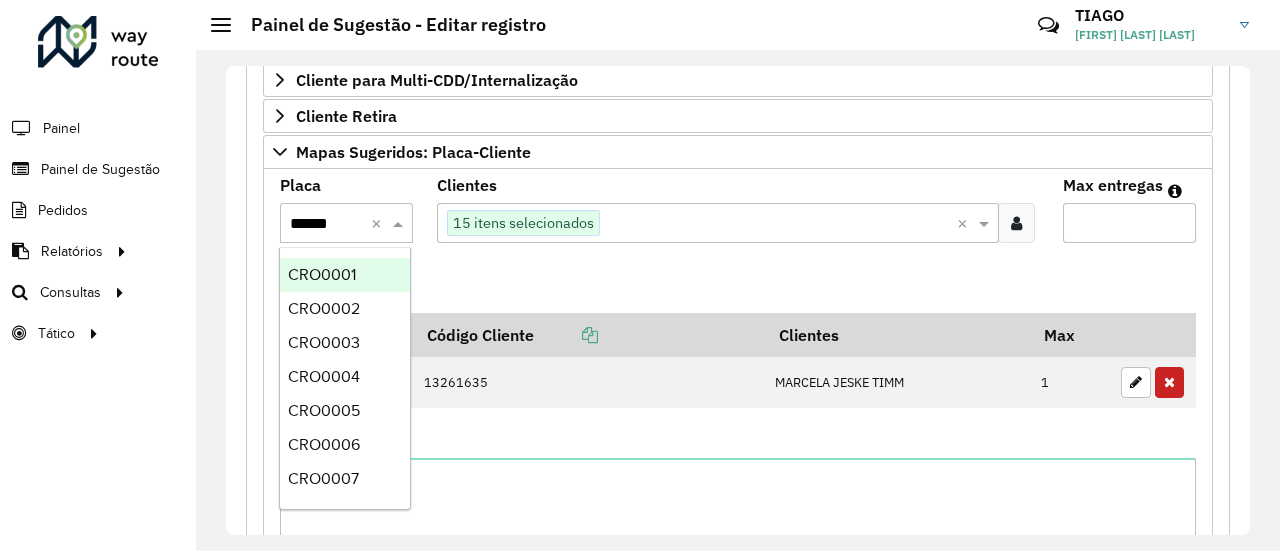 type on "*******" 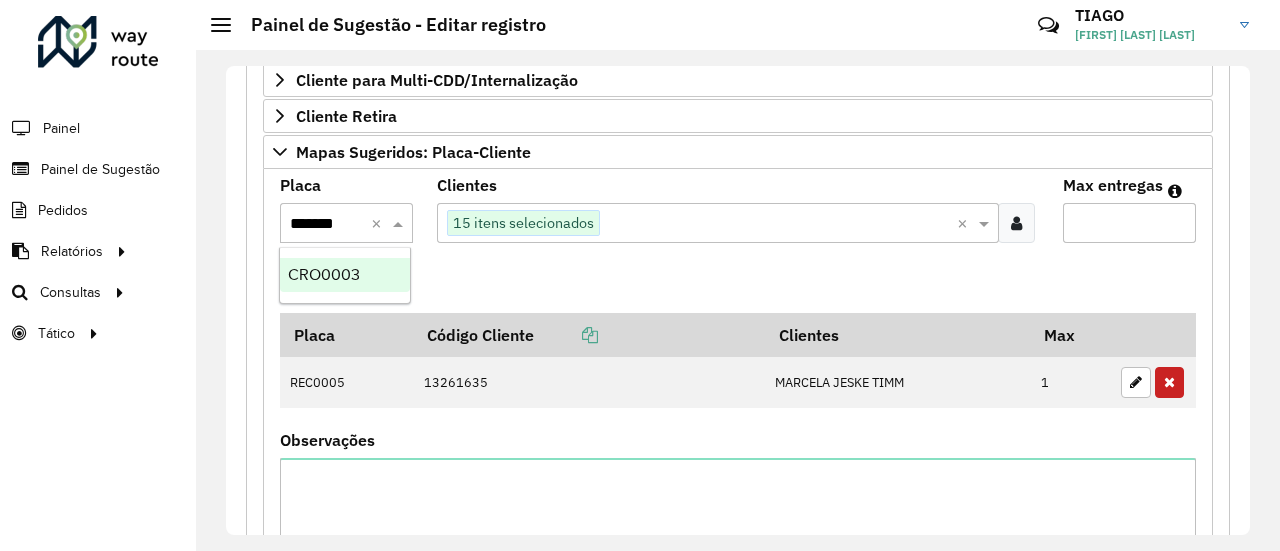 click on "CRO0003" at bounding box center [324, 274] 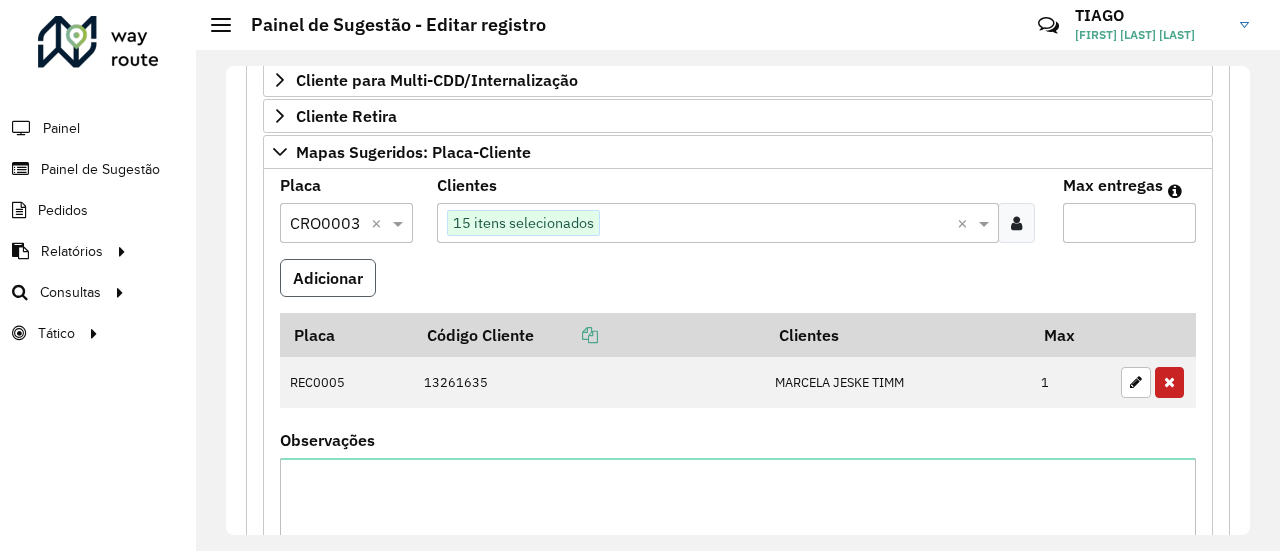 click on "Adicionar" at bounding box center (328, 278) 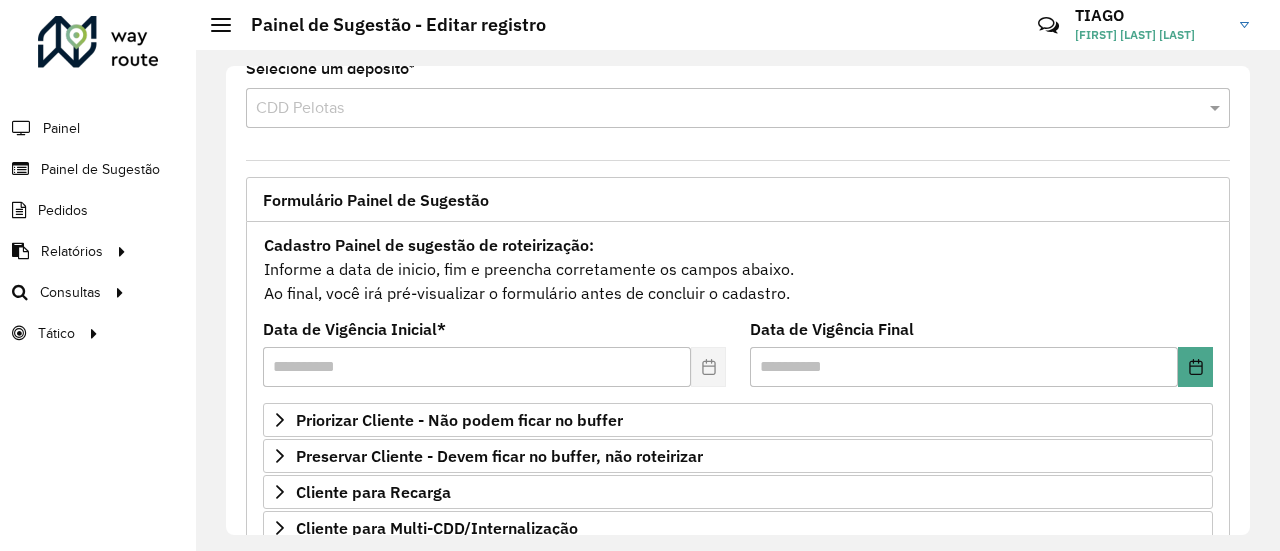 scroll, scrollTop: 0, scrollLeft: 0, axis: both 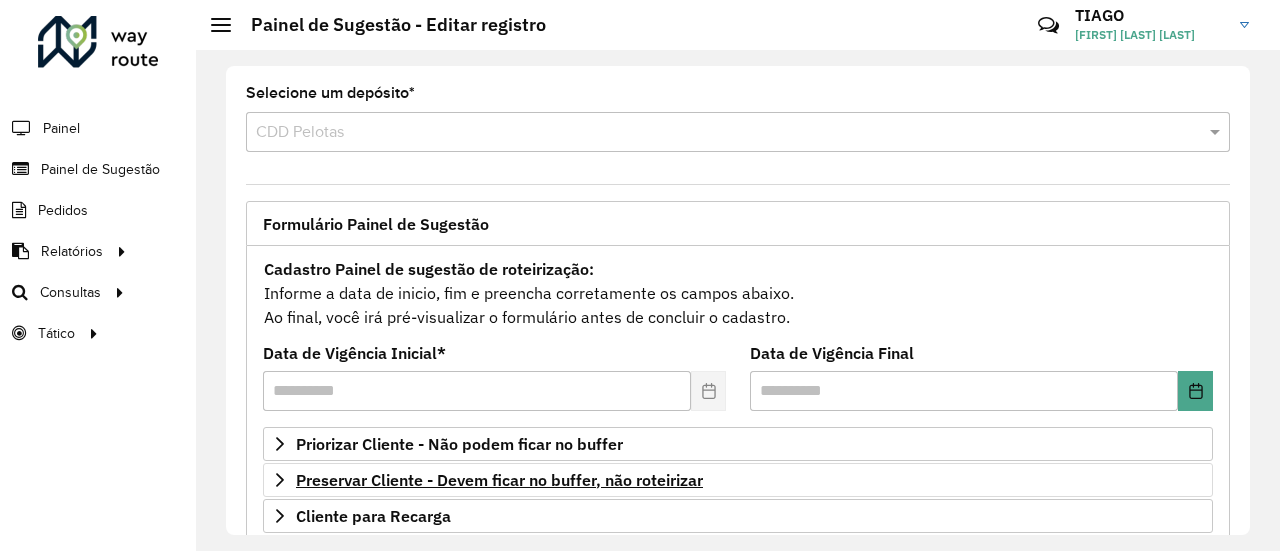 type 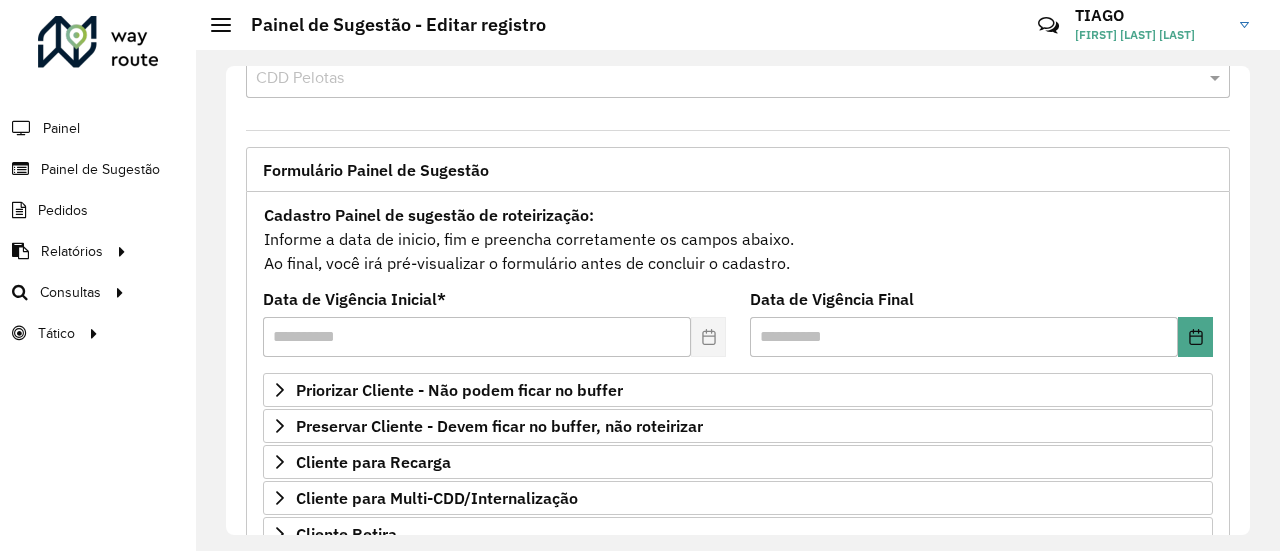 scroll, scrollTop: 0, scrollLeft: 0, axis: both 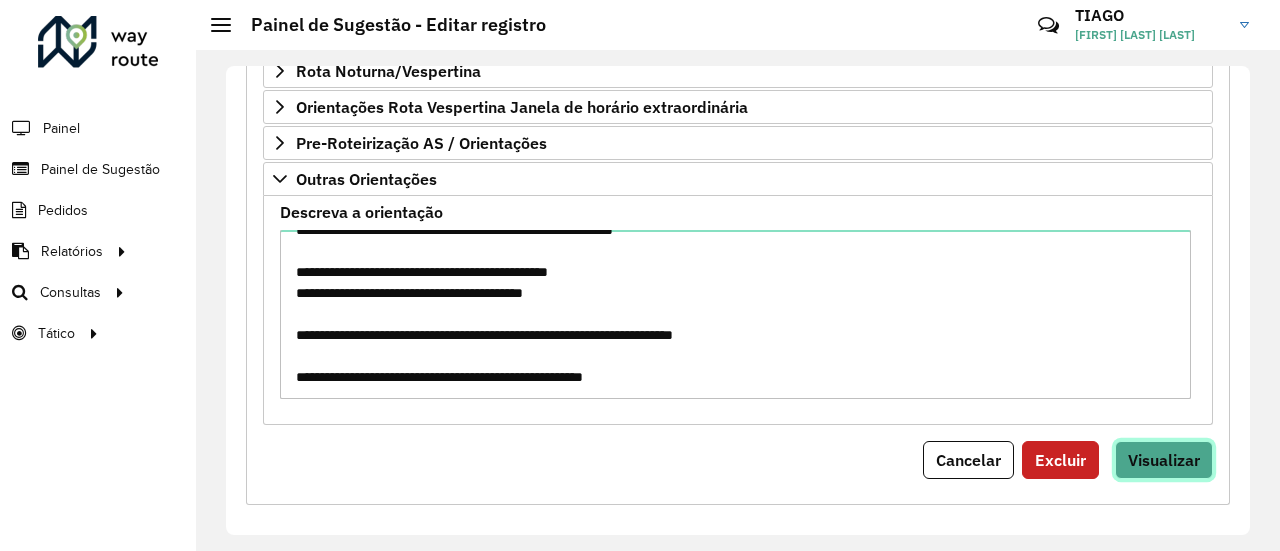 click on "Visualizar" at bounding box center (1164, 460) 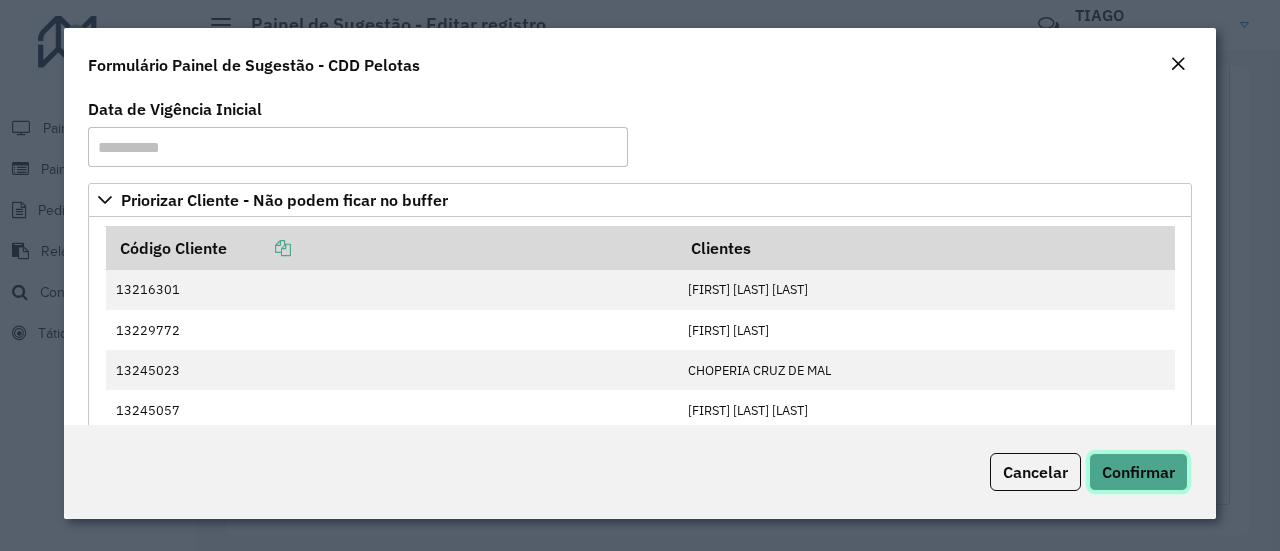 click on "Confirmar" 